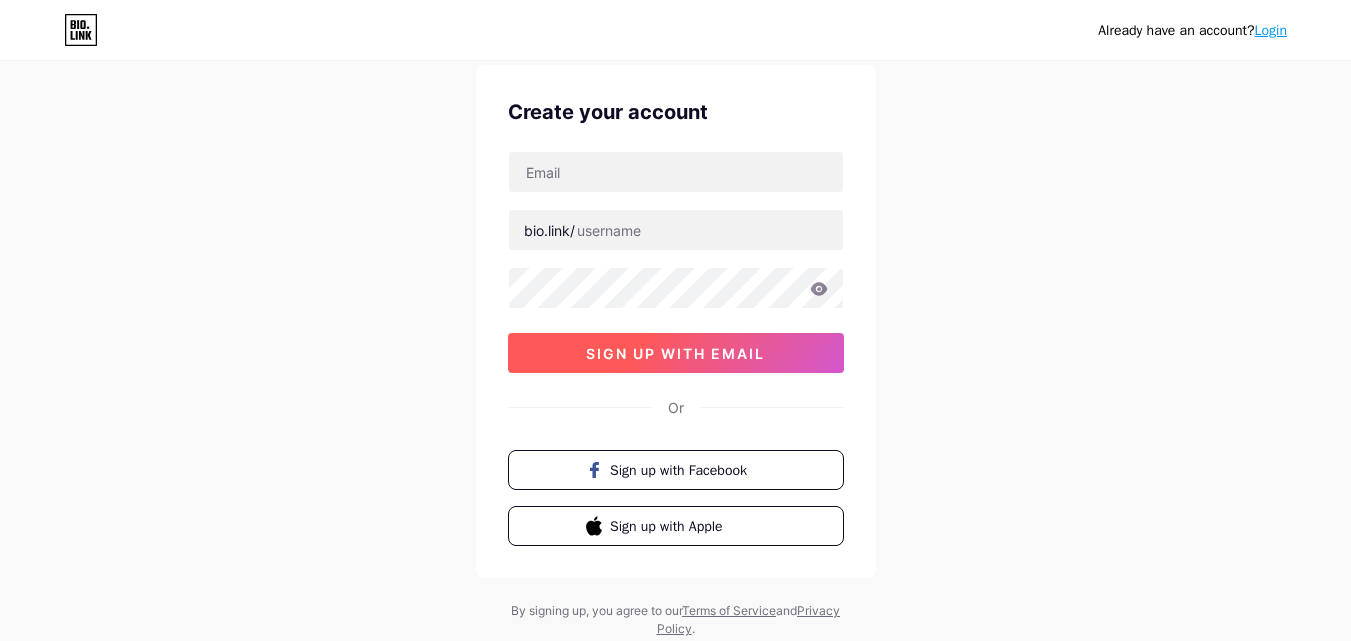 scroll, scrollTop: 0, scrollLeft: 0, axis: both 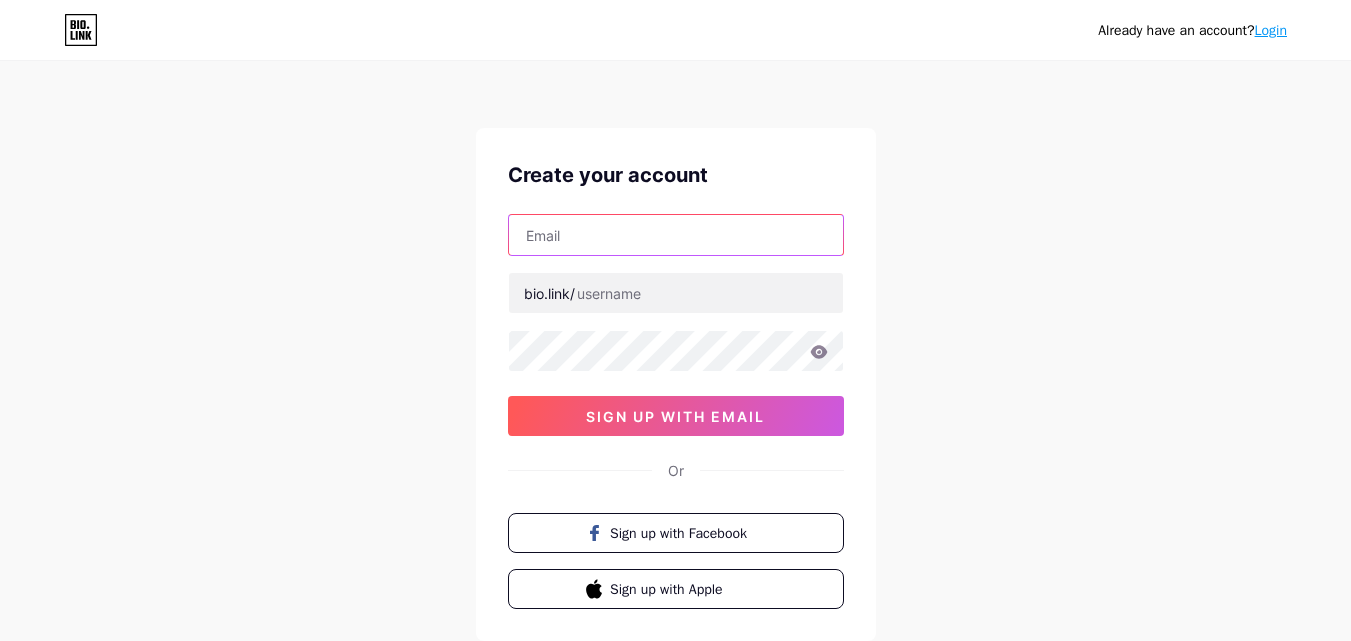 click at bounding box center [676, 235] 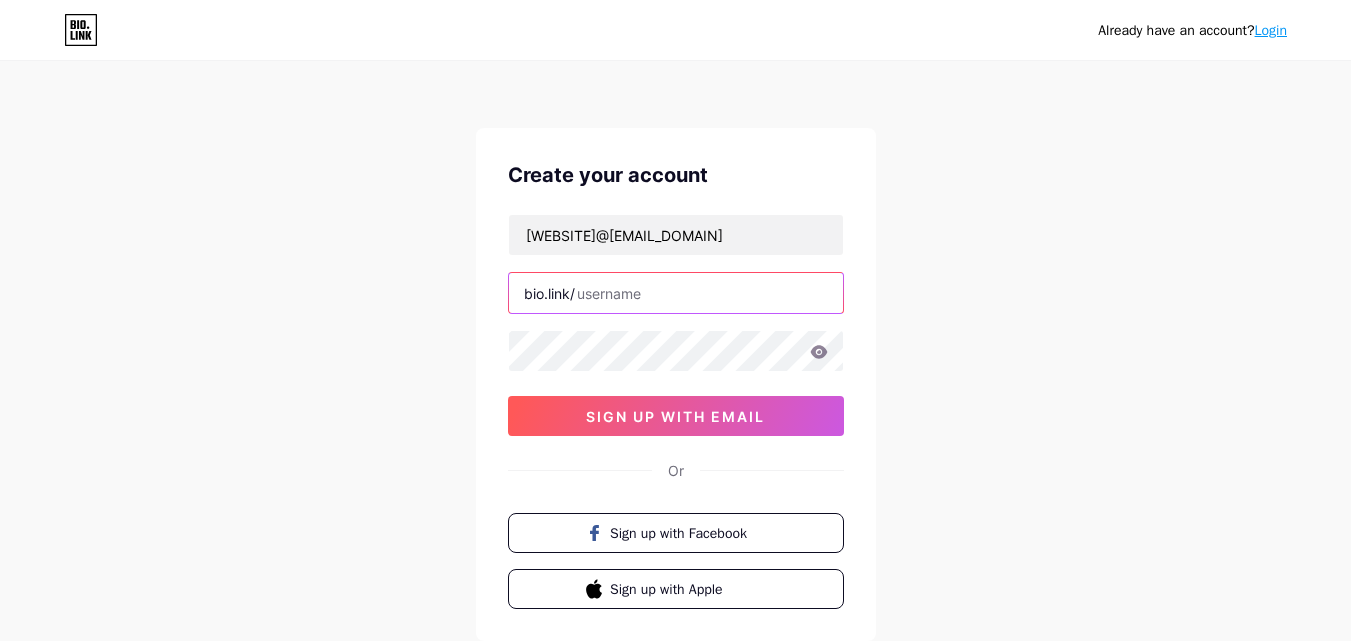 click at bounding box center [676, 293] 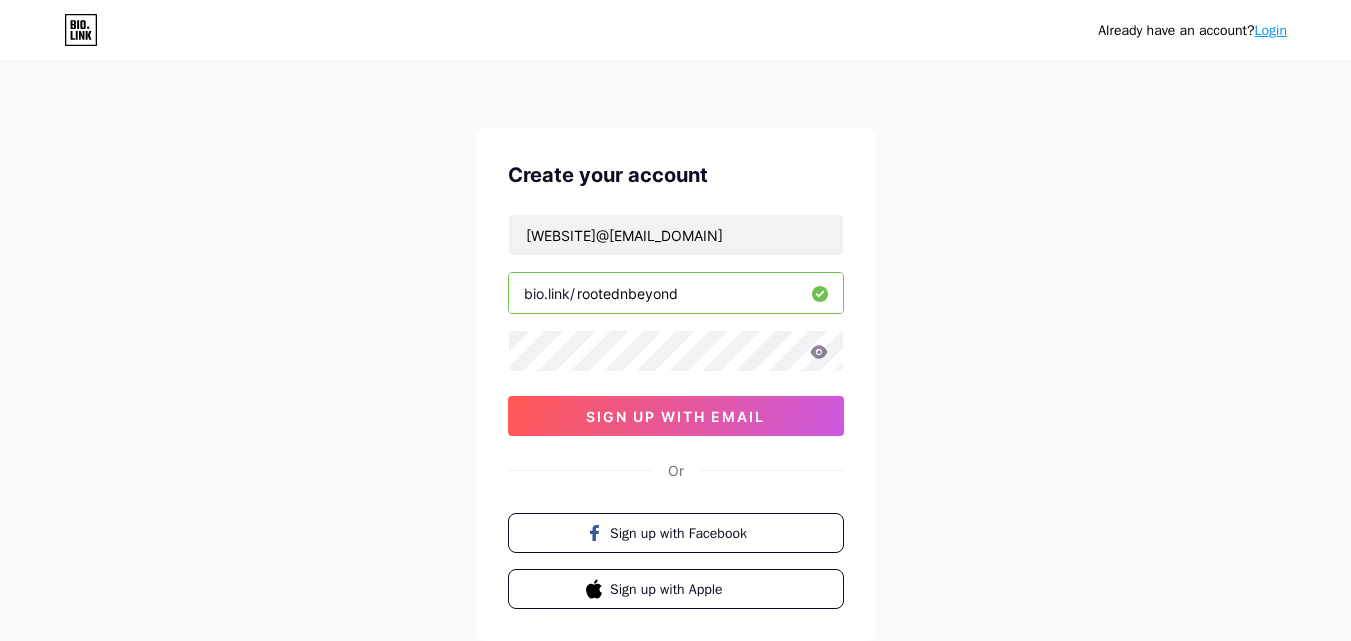 type on "rootednbeyond" 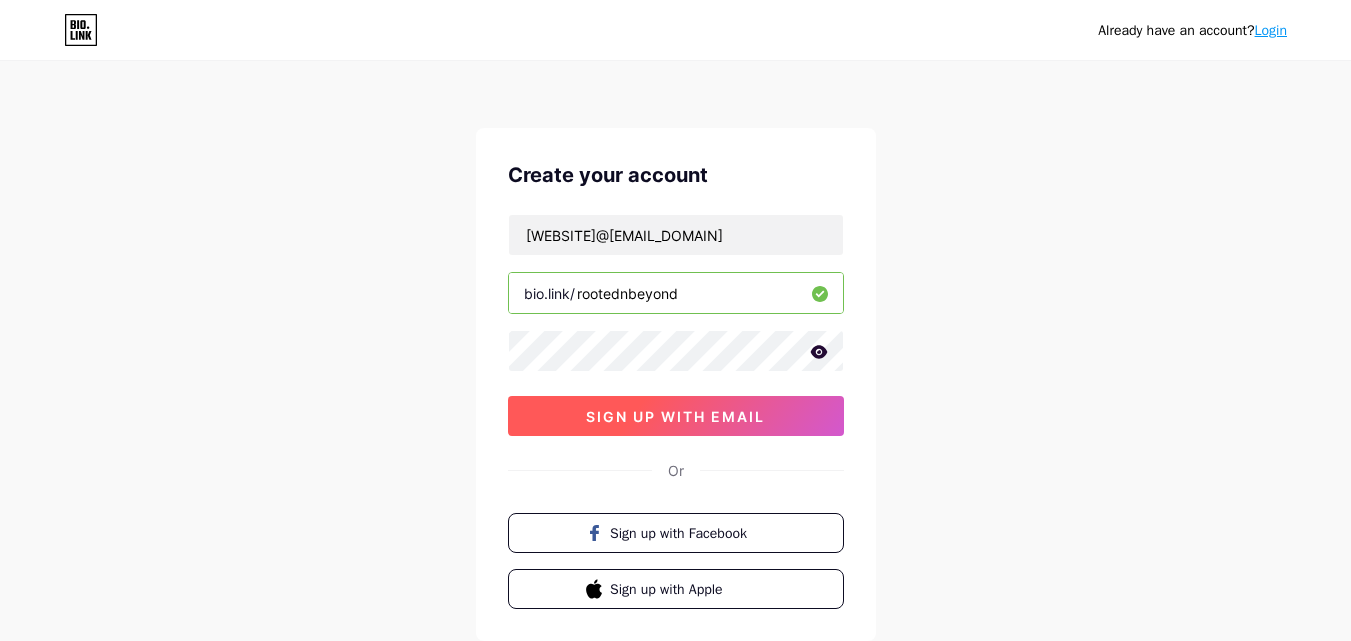 click on "sign up with email" at bounding box center (676, 416) 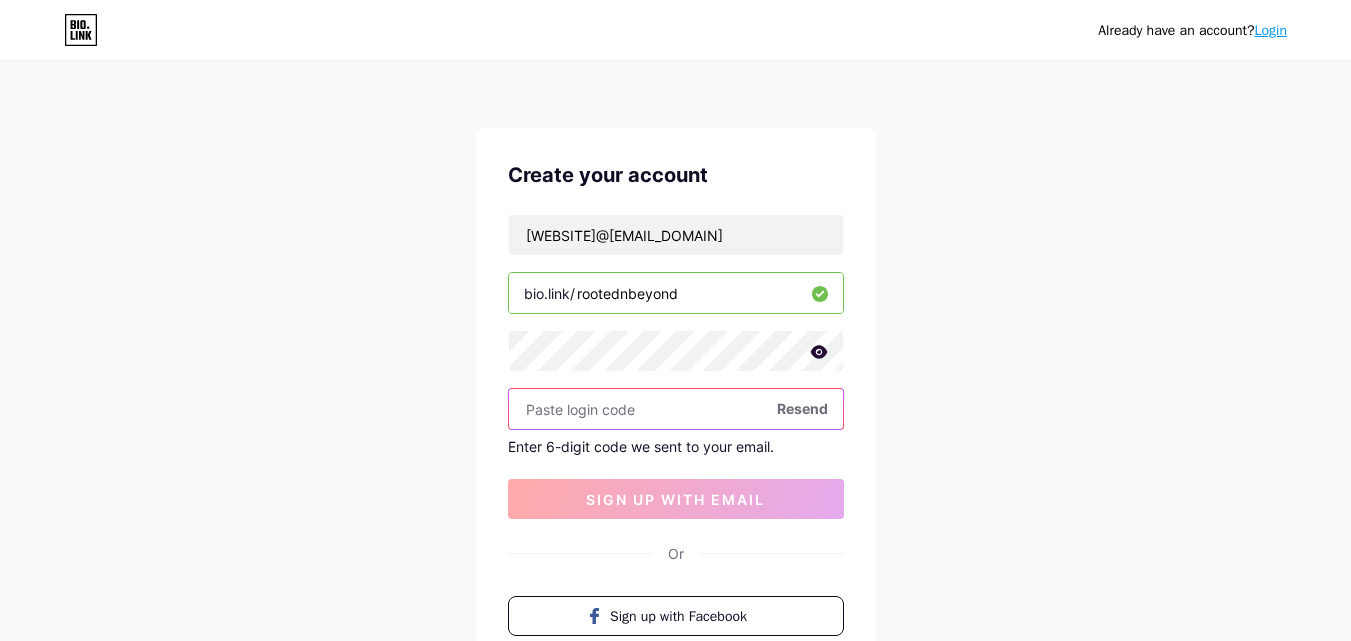 click at bounding box center (676, 409) 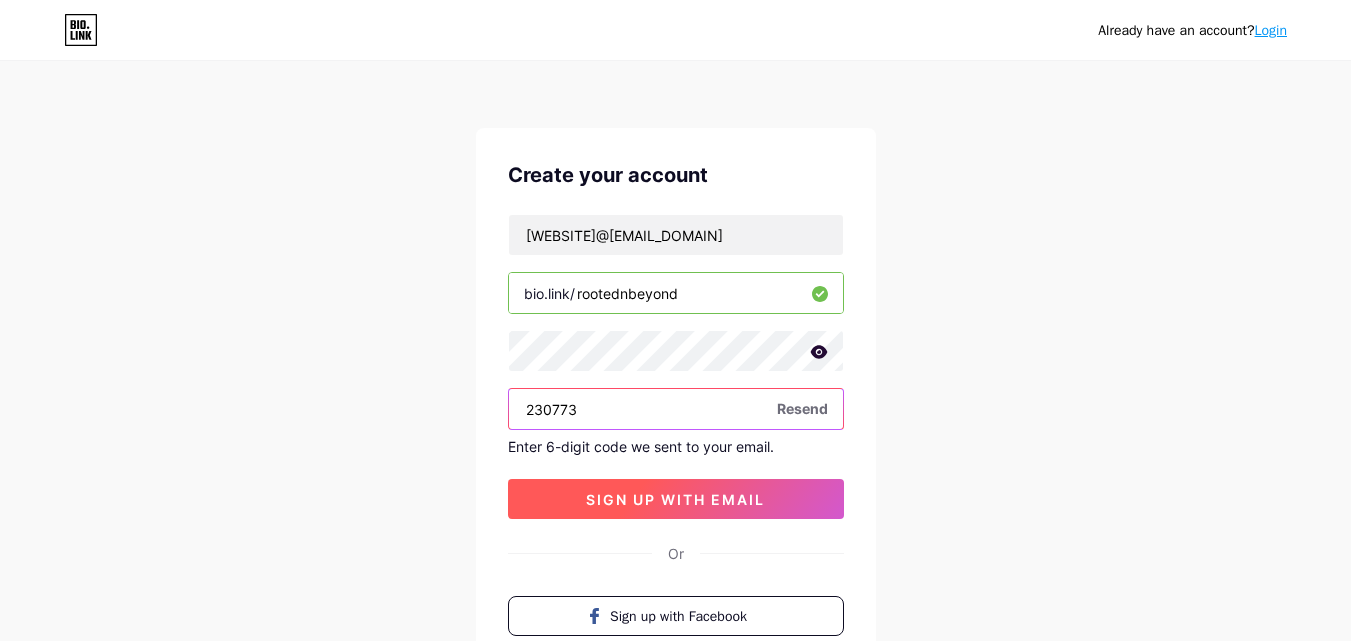 type on "230773" 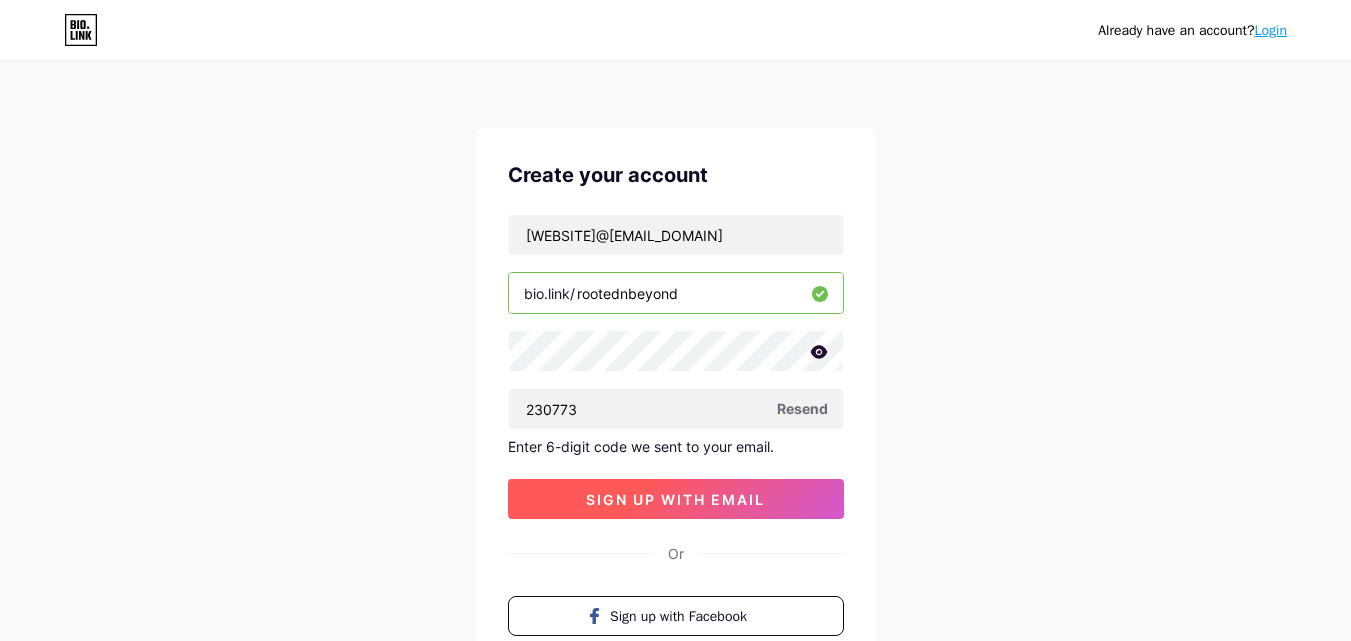click on "sign up with email" at bounding box center [675, 499] 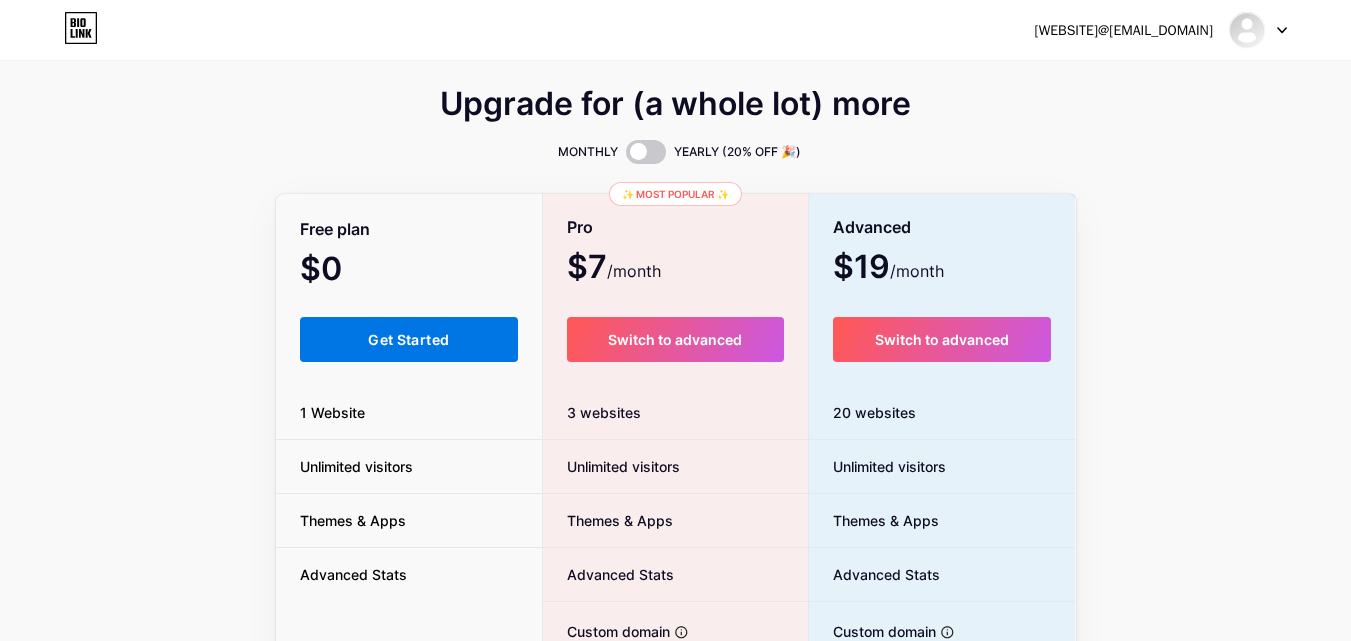click on "Get Started" at bounding box center (408, 339) 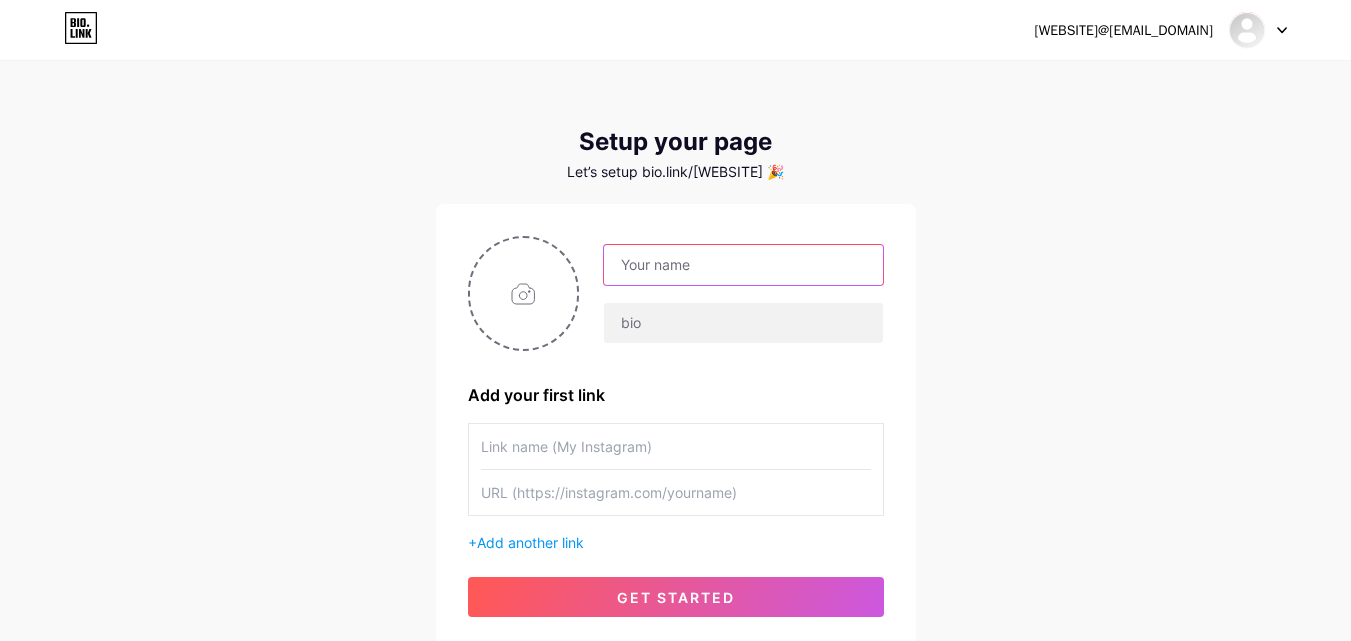 click at bounding box center [743, 265] 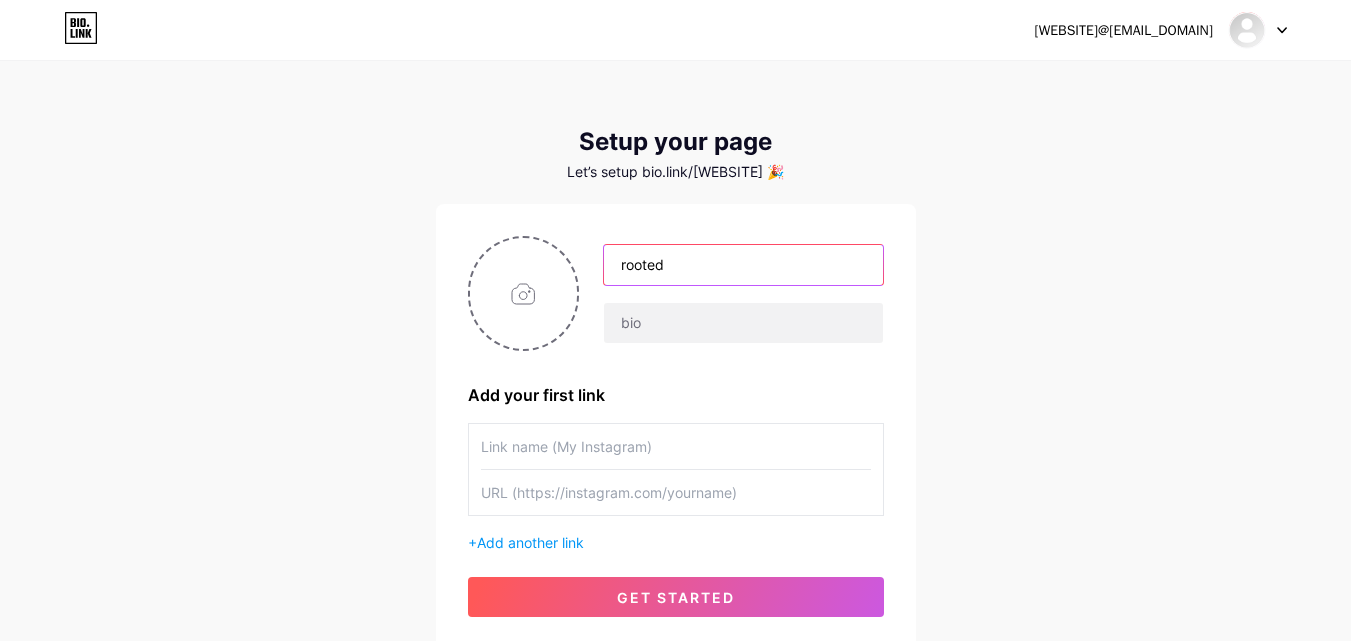 drag, startPoint x: 657, startPoint y: 267, endPoint x: 598, endPoint y: 267, distance: 59 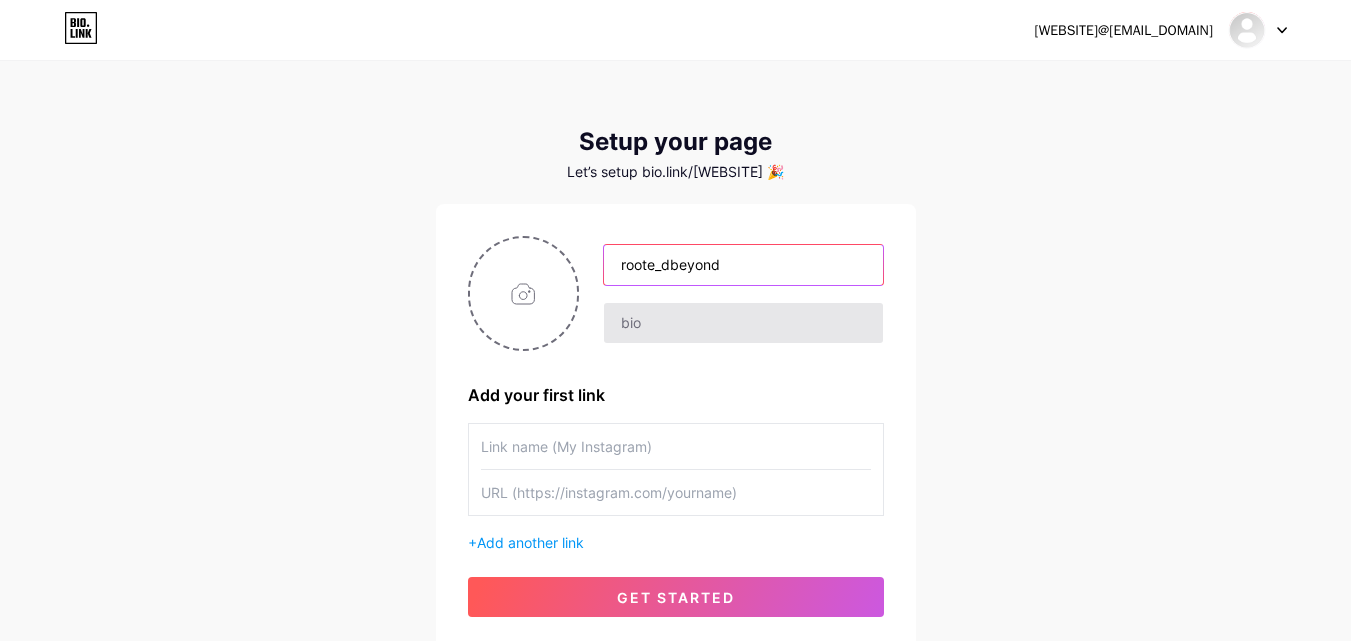 type on "roote_dbeyond" 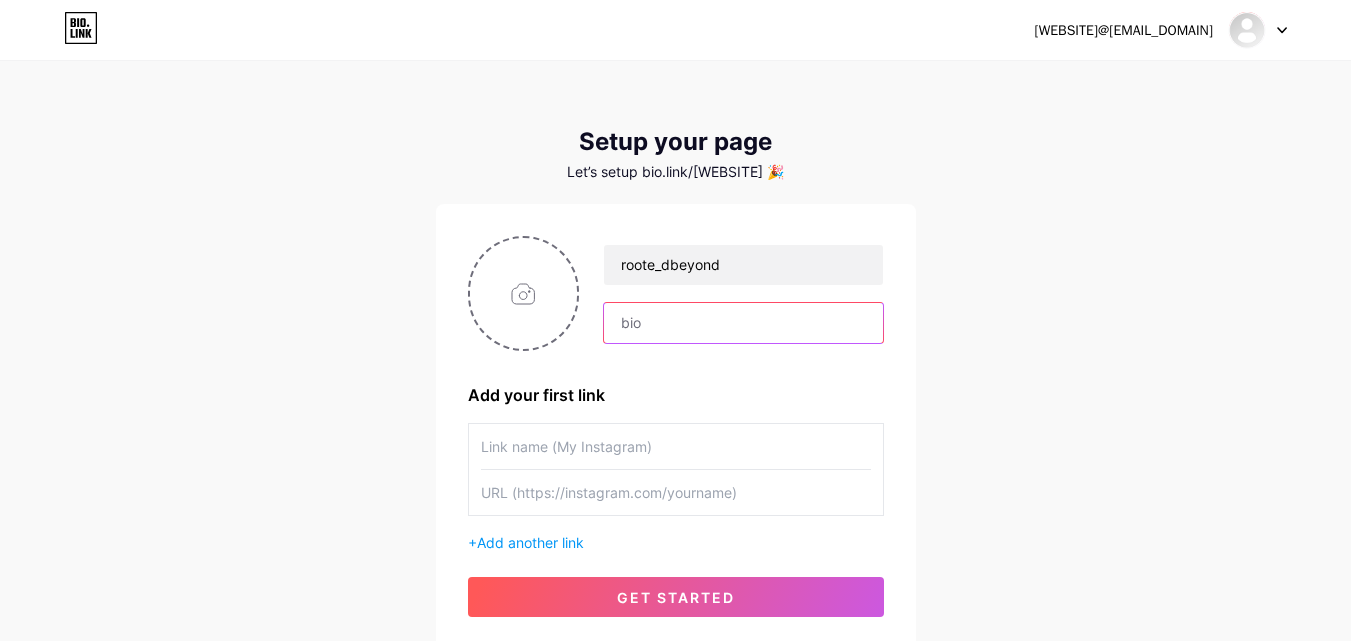 click at bounding box center (743, 323) 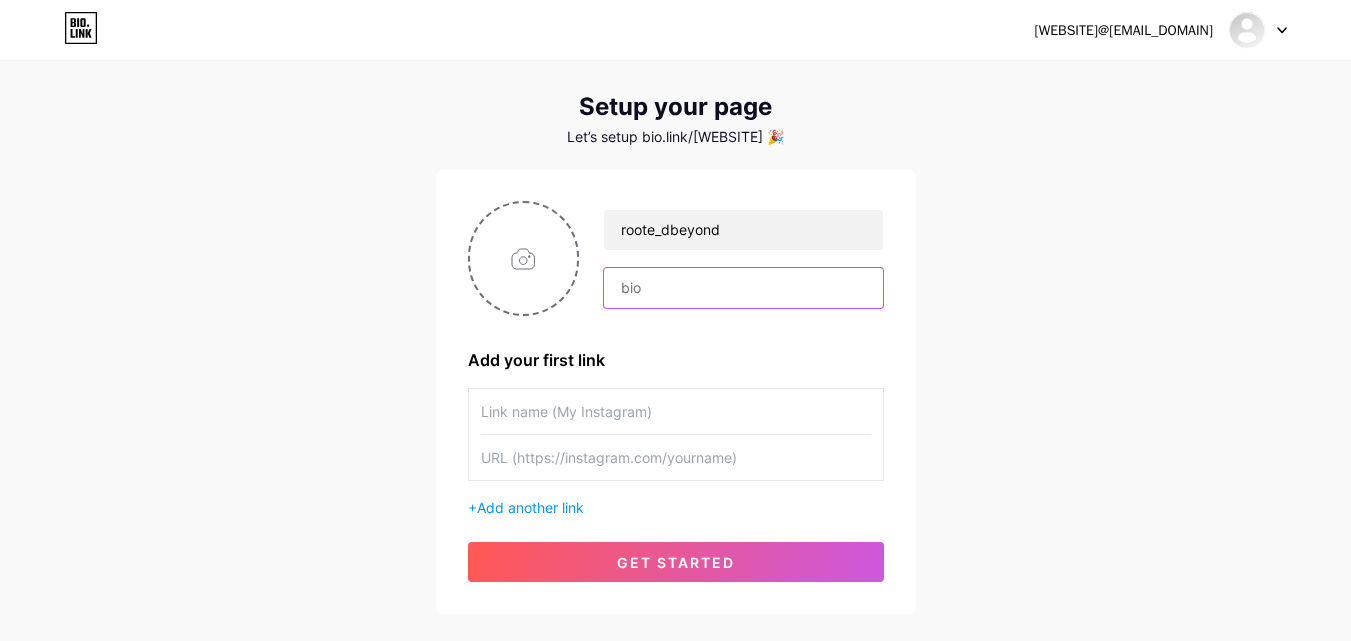 scroll, scrollTop: 0, scrollLeft: 0, axis: both 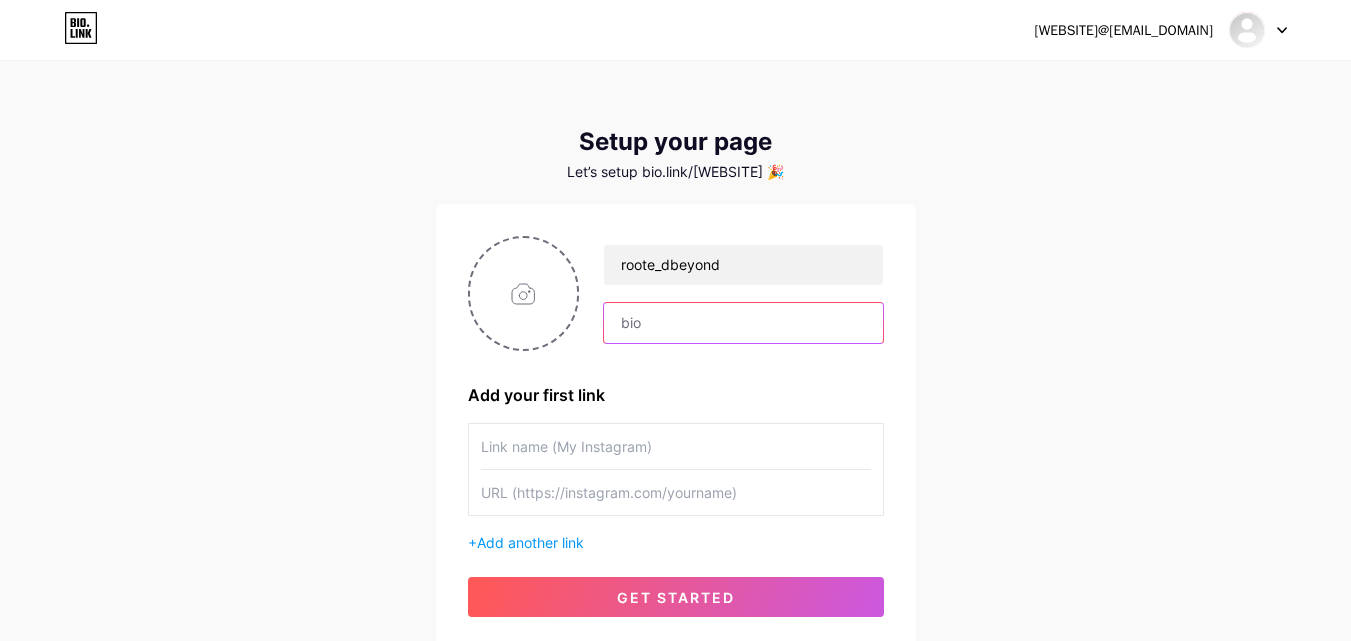click at bounding box center (743, 323) 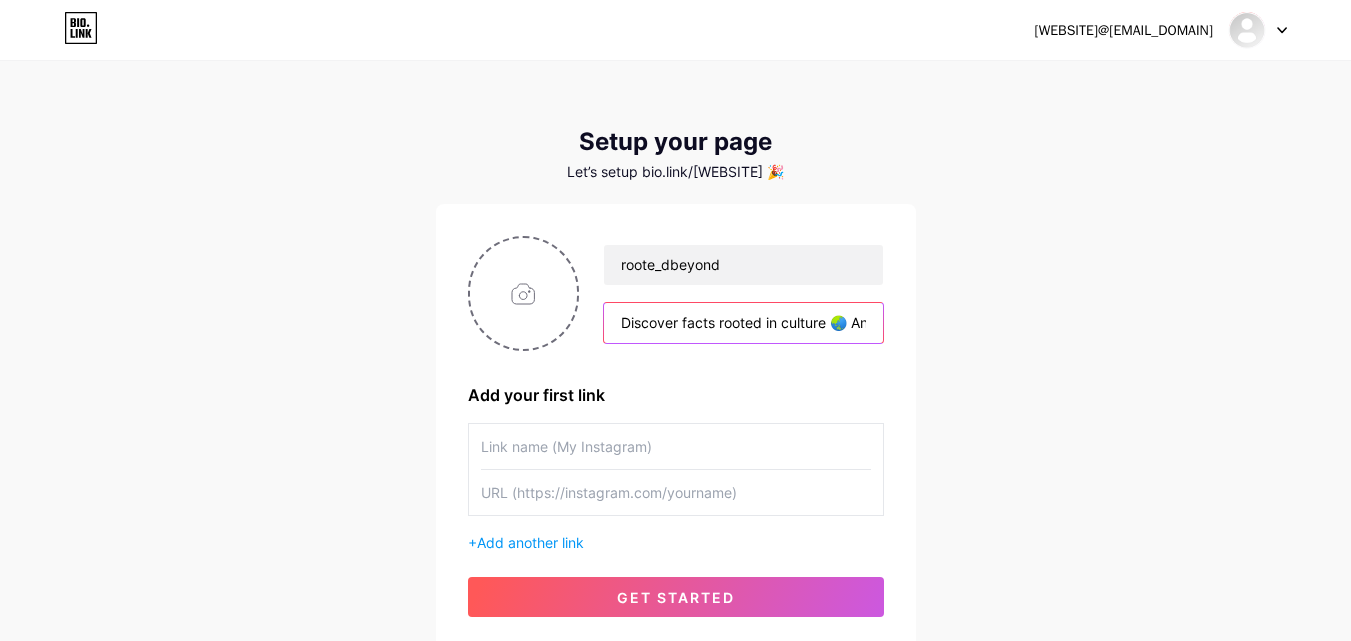 scroll, scrollTop: 0, scrollLeft: 262, axis: horizontal 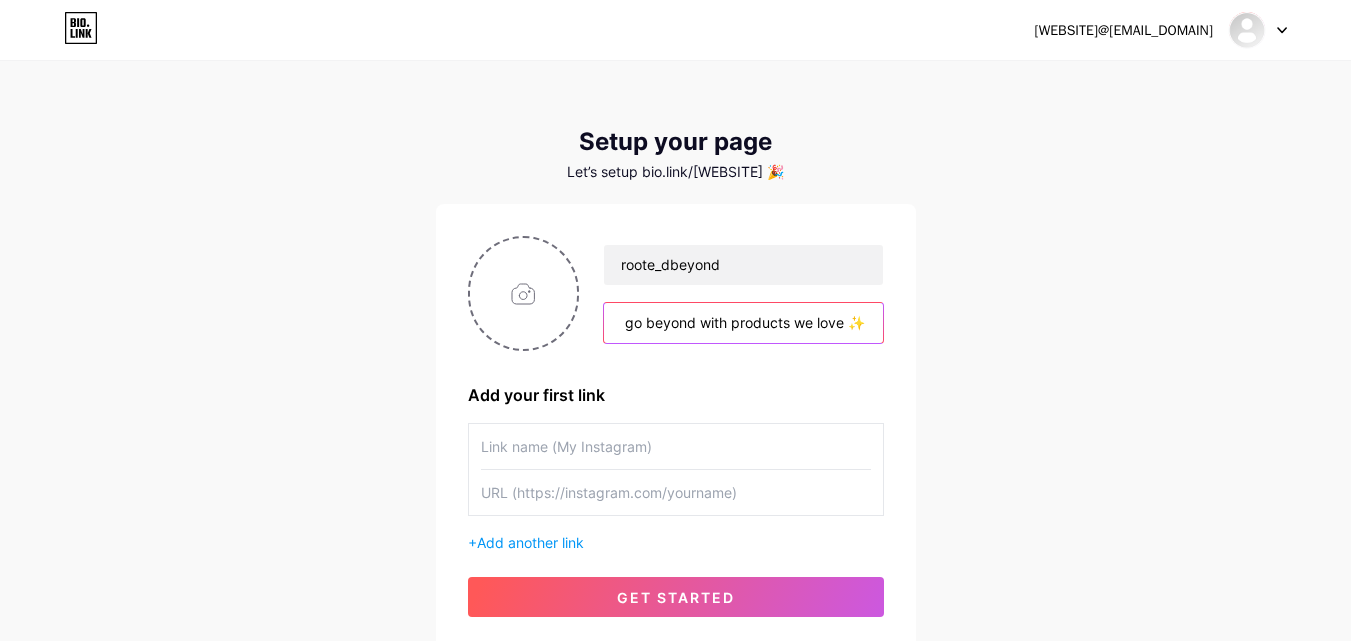 type on "Discover facts rooted in culture 🌏 And go beyond with products we love ✨" 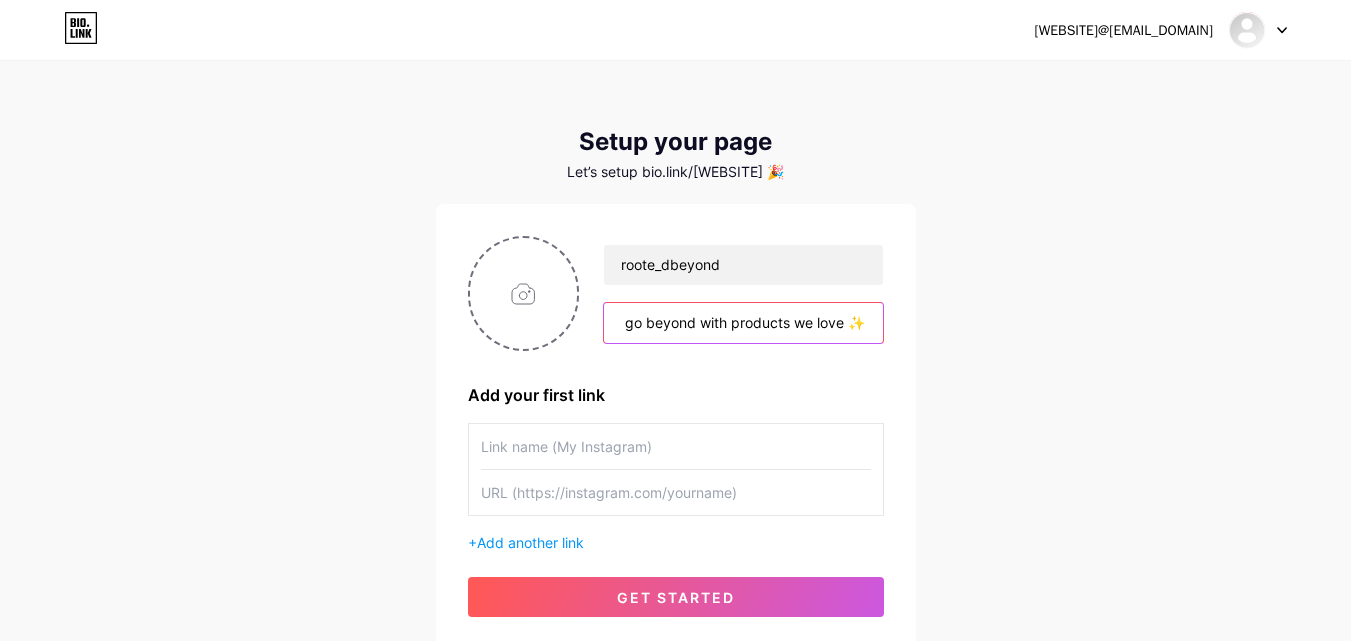 scroll, scrollTop: 0, scrollLeft: 0, axis: both 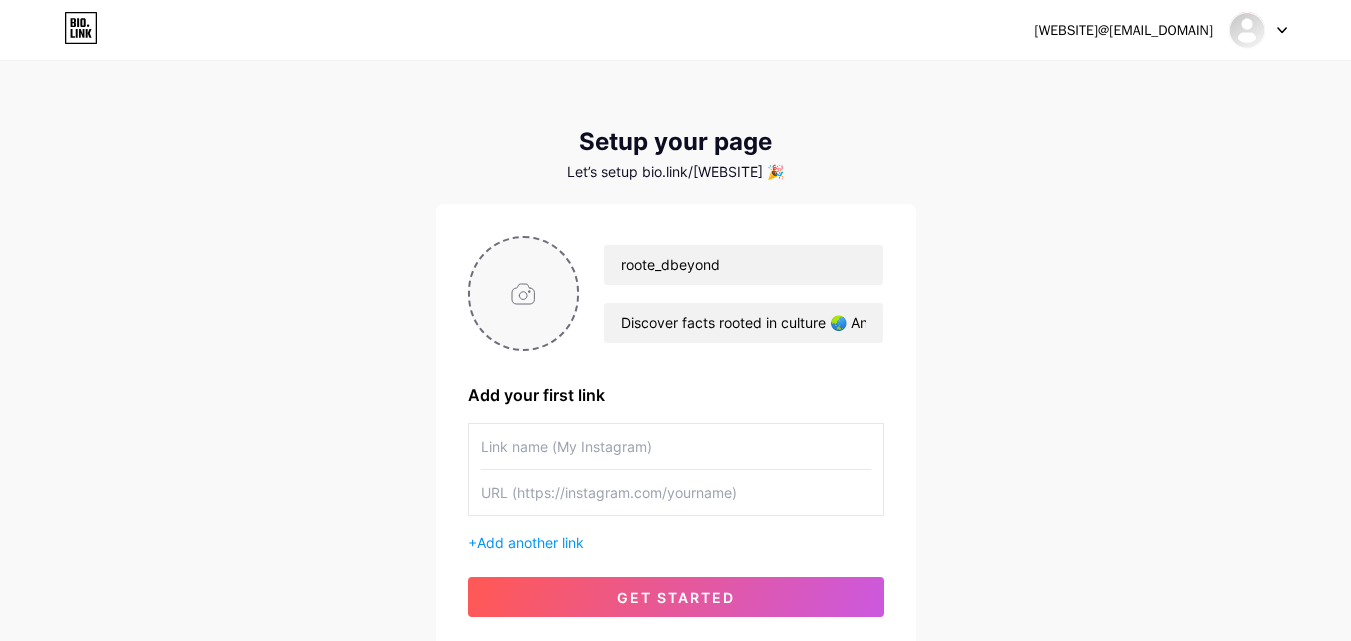 click at bounding box center (524, 293) 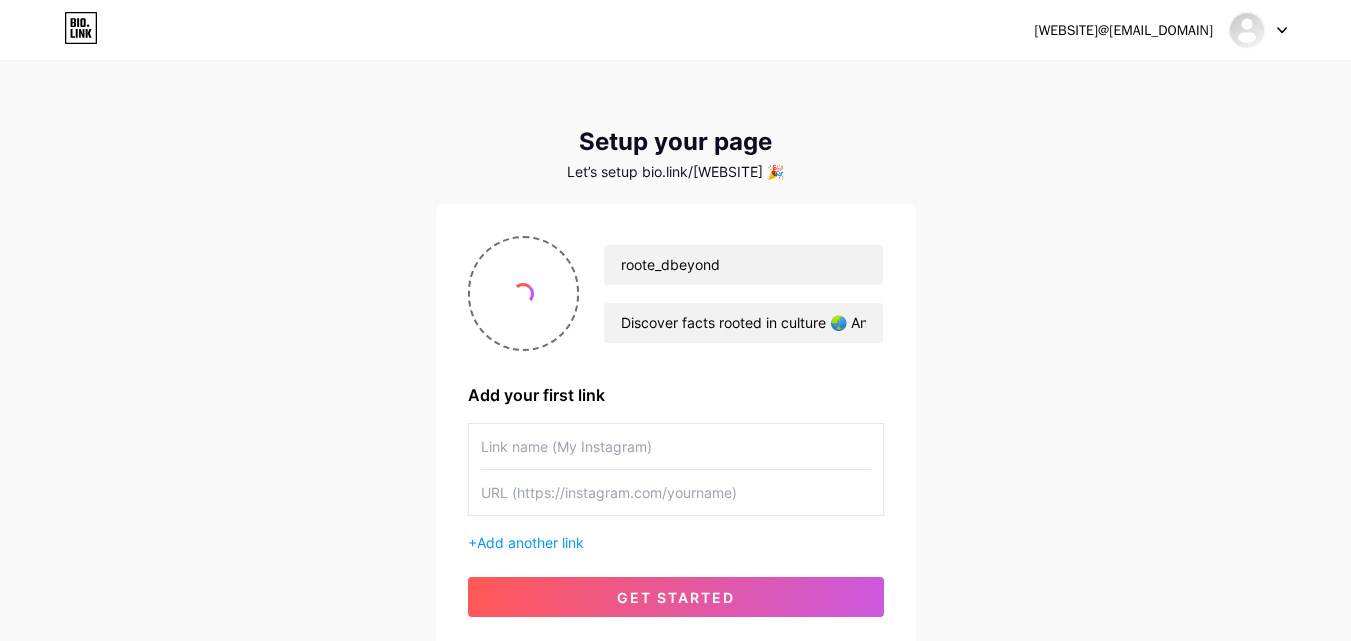 click at bounding box center (676, 446) 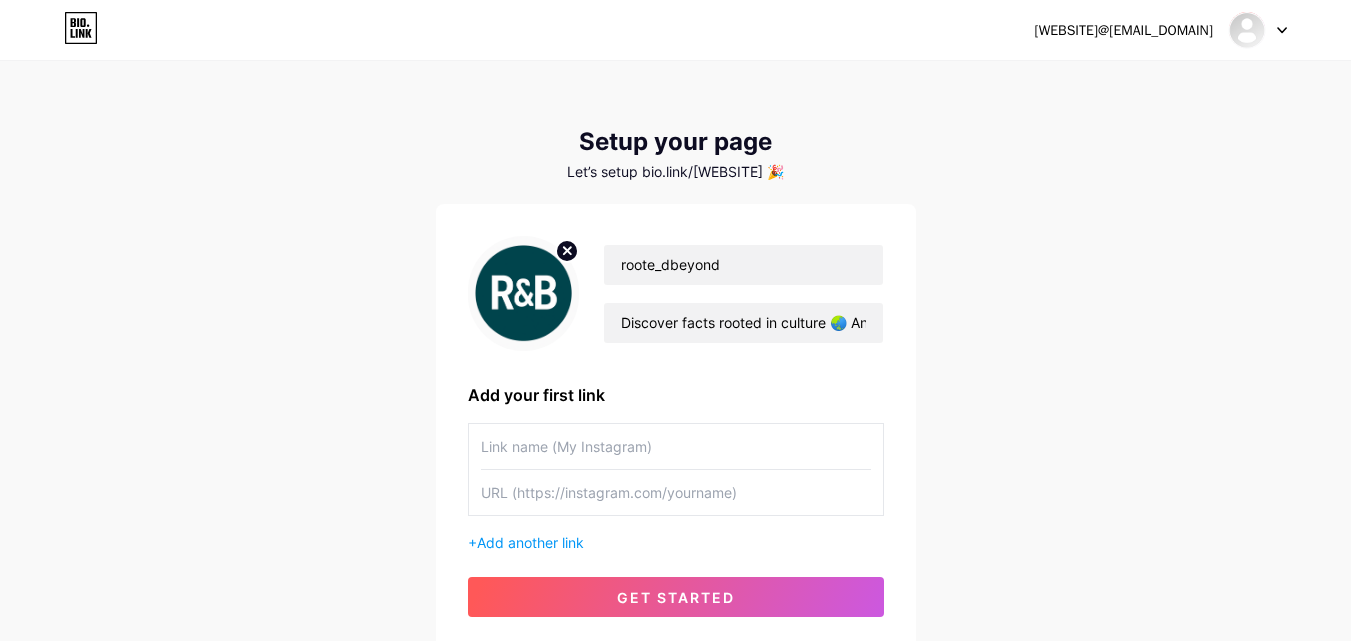 click at bounding box center [676, 446] 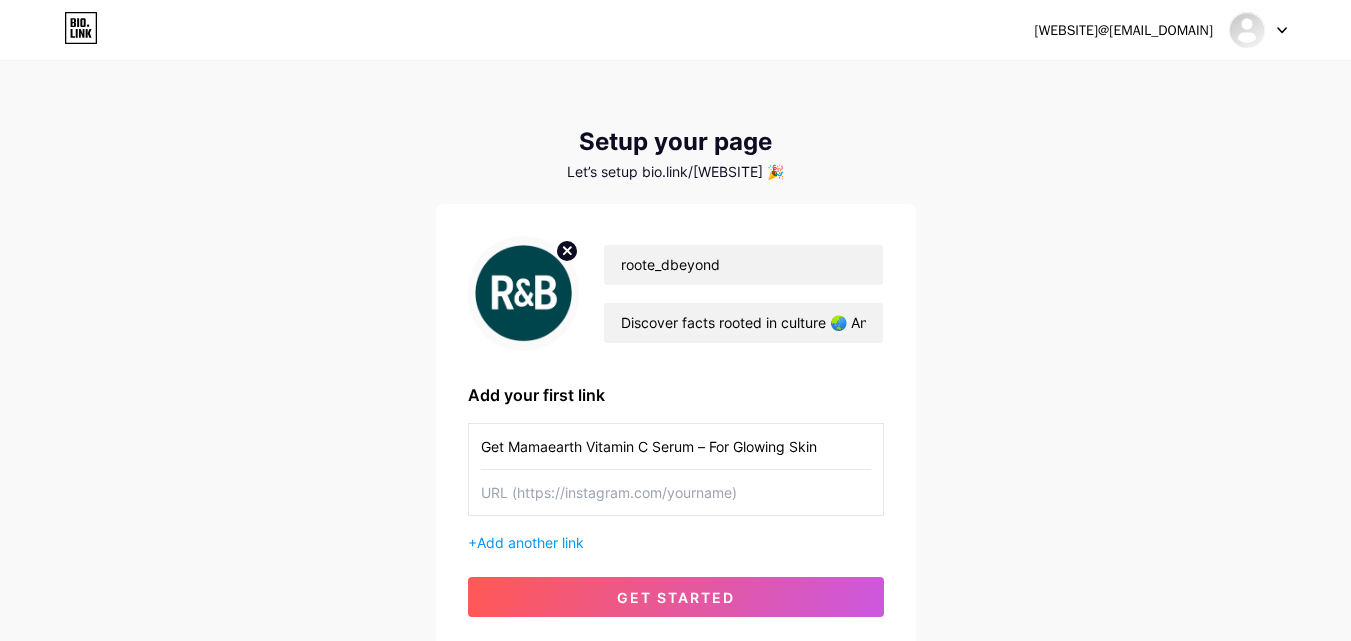 type on "Get Mamaearth Vitamin C Serum – For Glowing Skin" 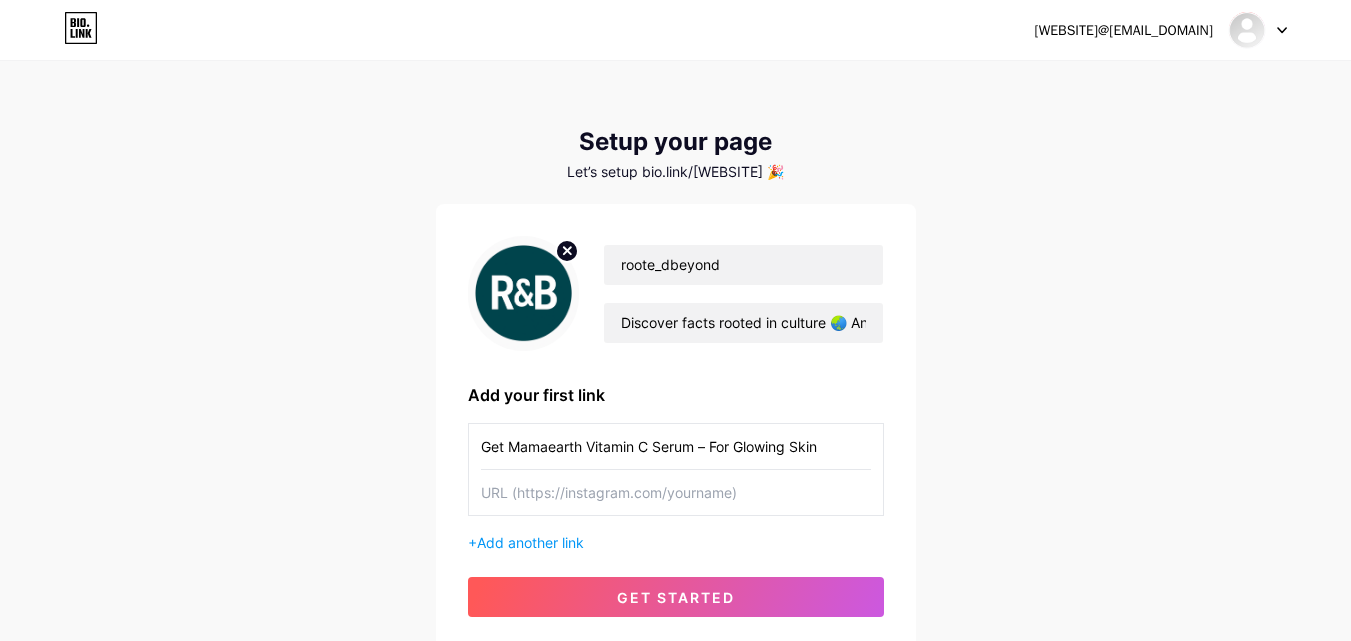 click at bounding box center (676, 492) 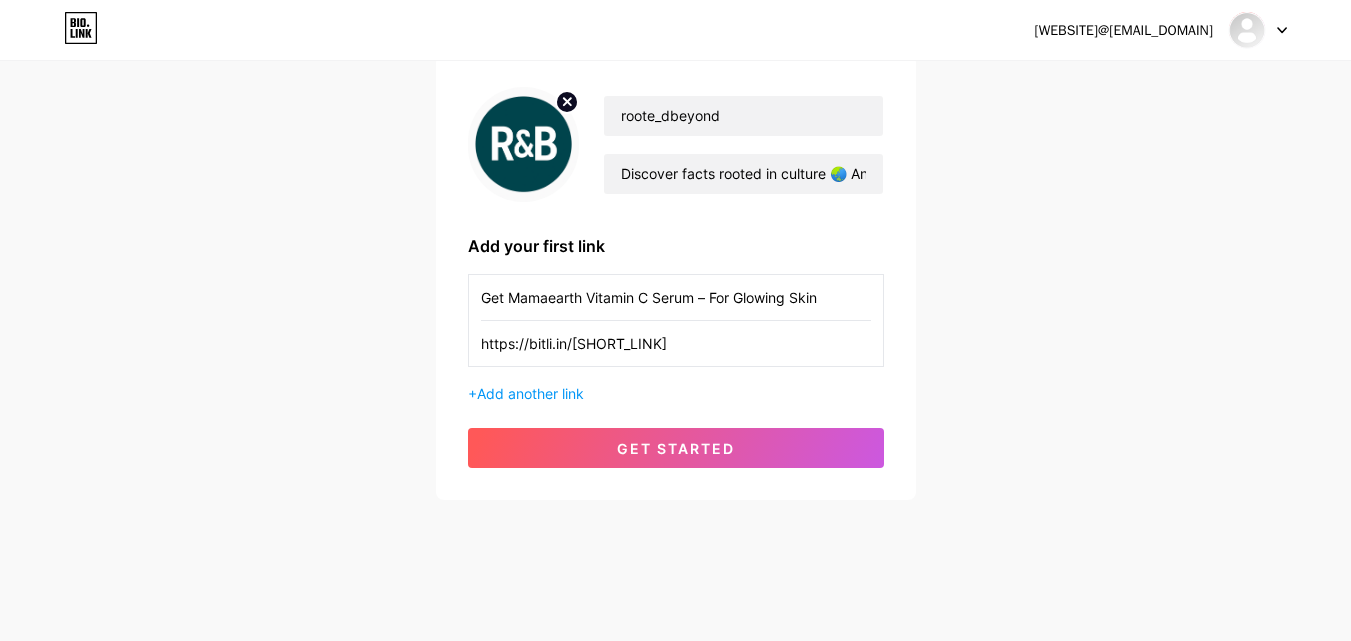 scroll, scrollTop: 152, scrollLeft: 0, axis: vertical 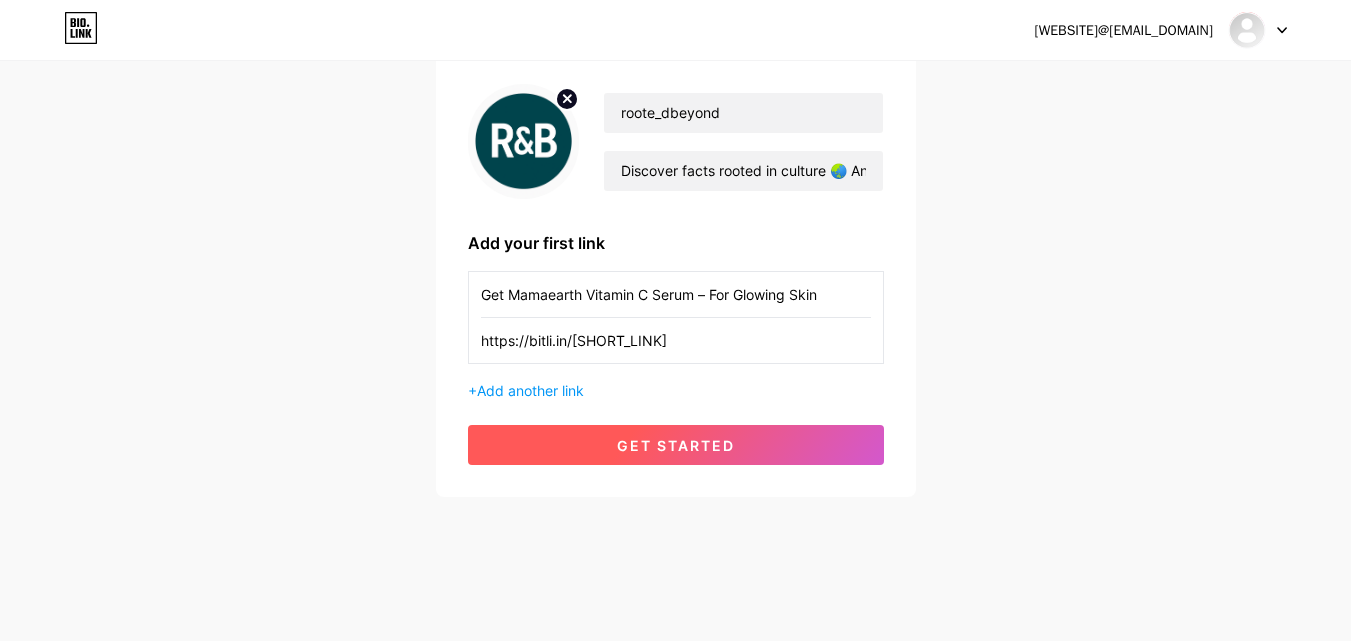 type on "https://bitli.in/[SHORT_LINK]" 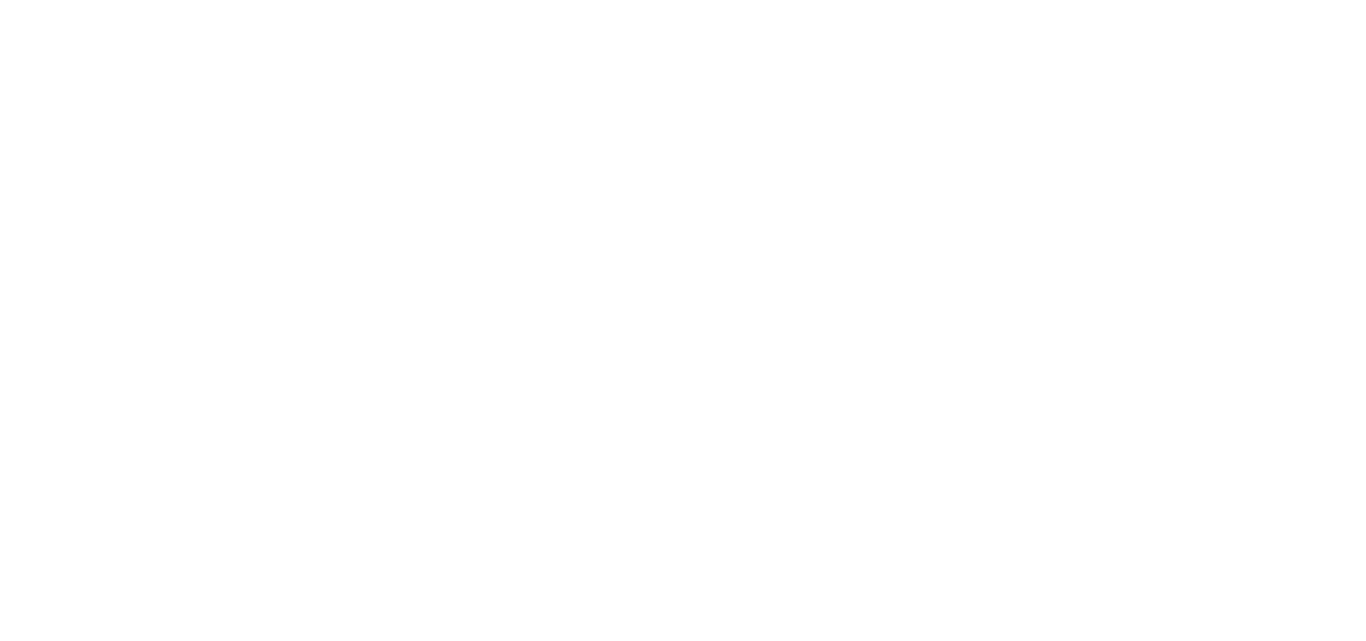 scroll, scrollTop: 0, scrollLeft: 0, axis: both 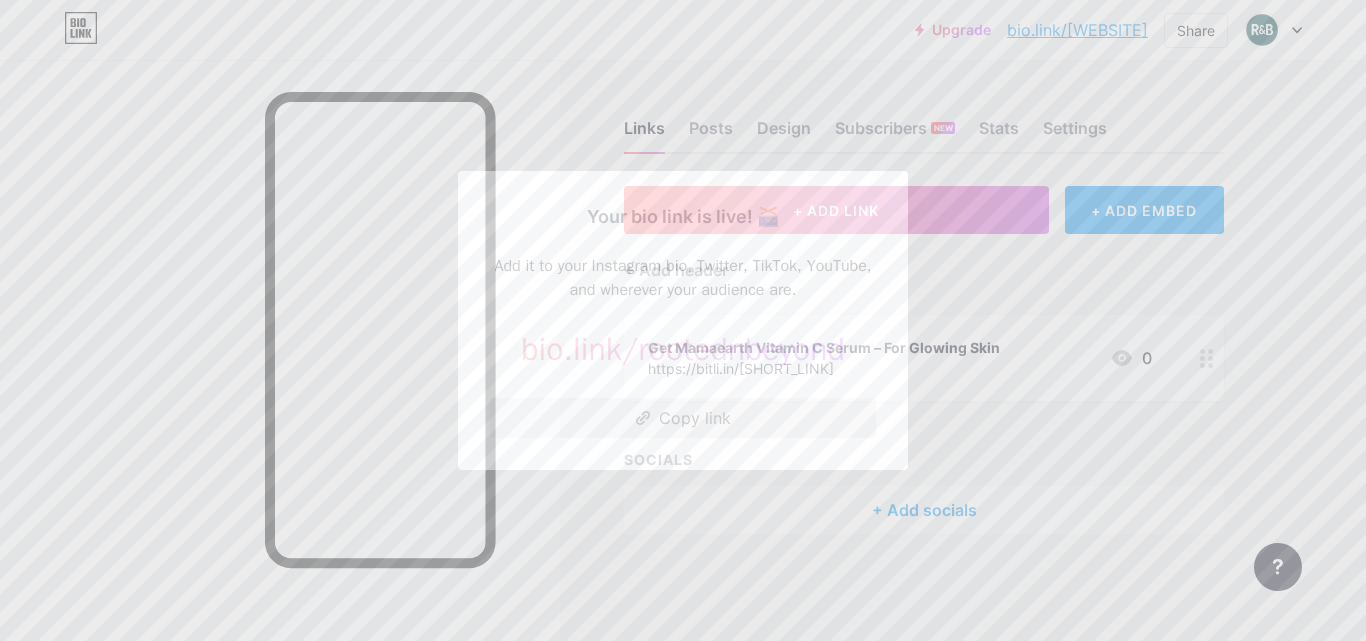 click on "Copy link" at bounding box center [683, 418] 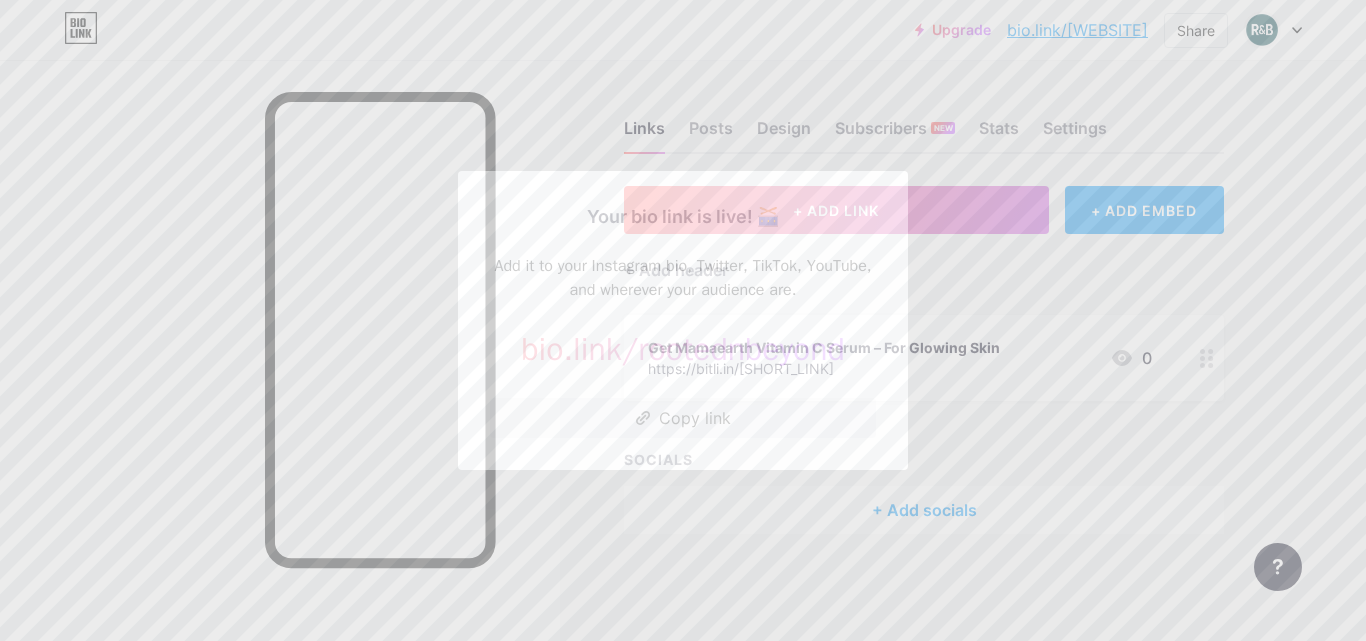 click at bounding box center (683, 320) 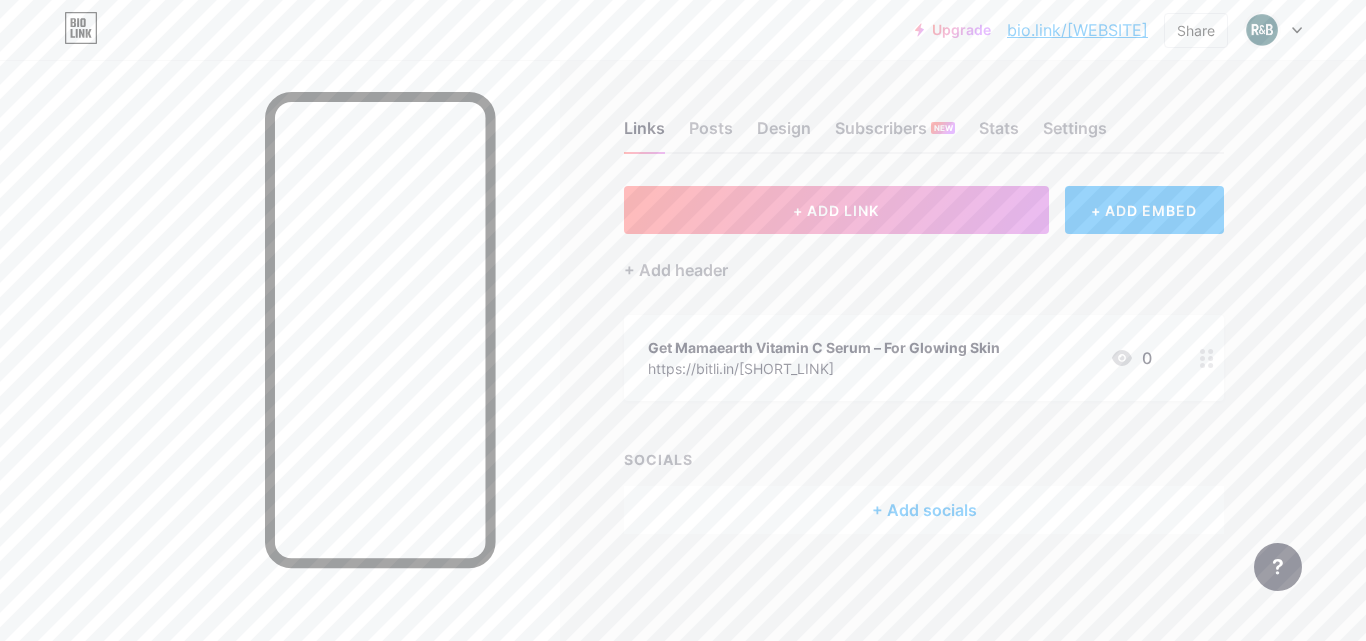 click on "https://bitli.in/[SHORT_LINK]" at bounding box center [824, 368] 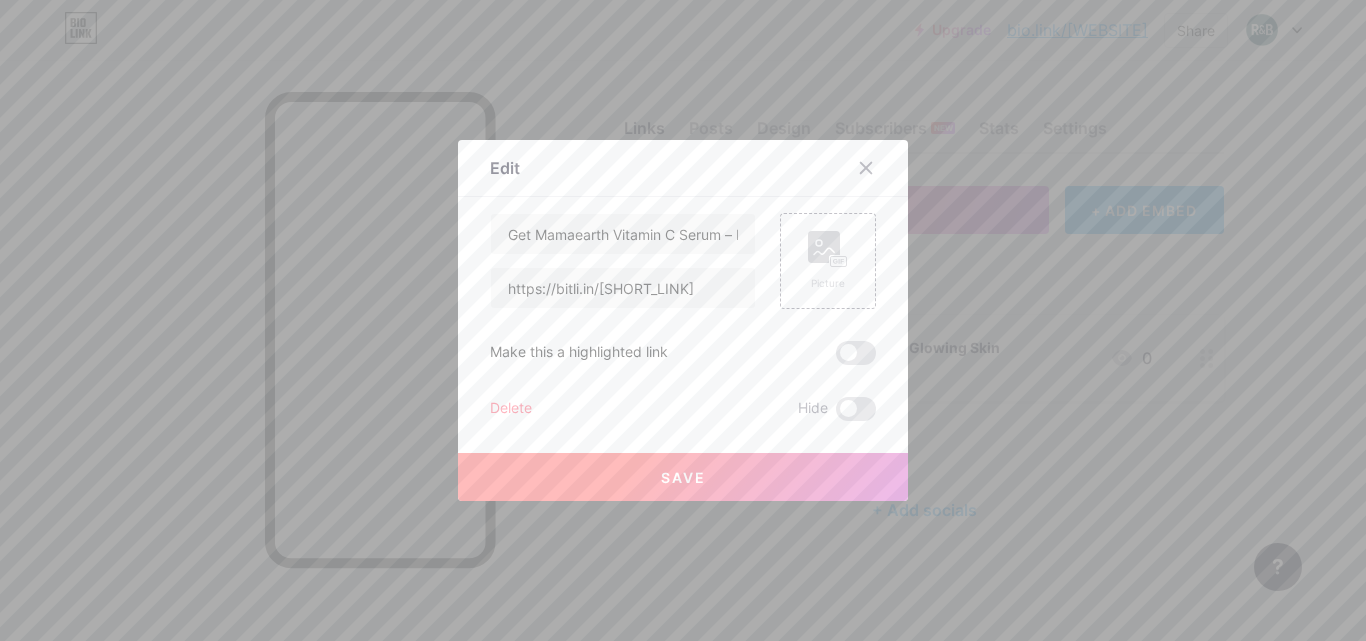 drag, startPoint x: 849, startPoint y: 162, endPoint x: 697, endPoint y: 106, distance: 161.98766 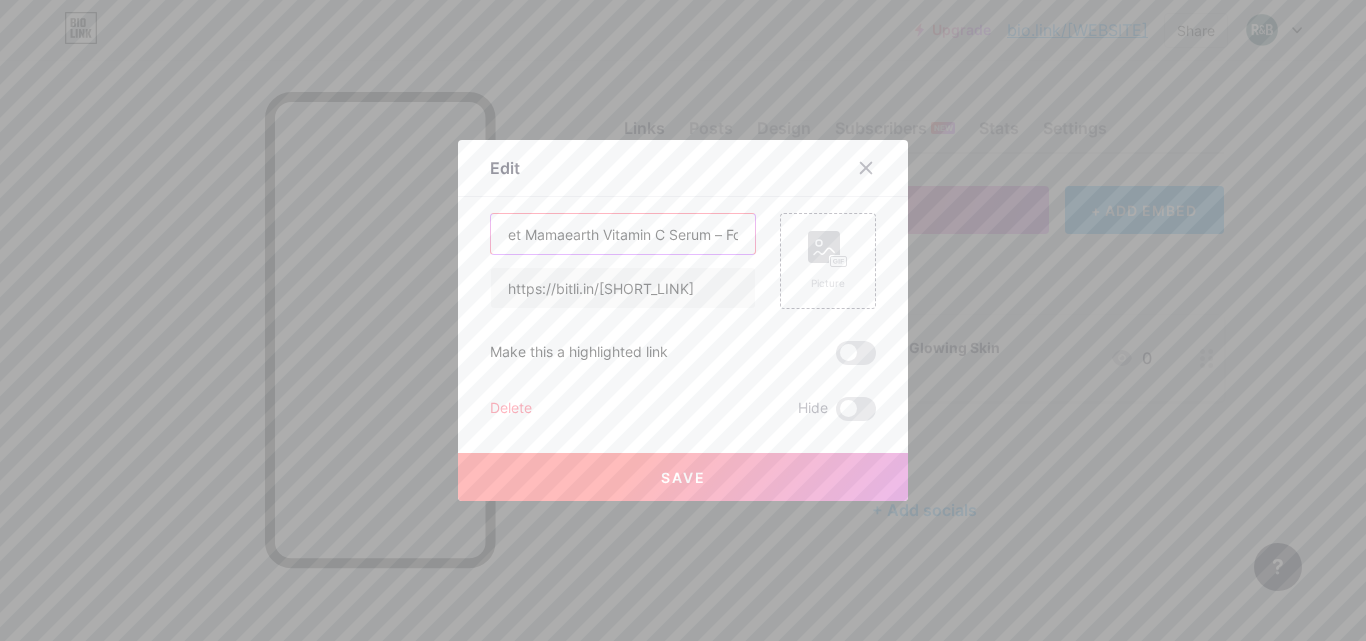 scroll, scrollTop: 0, scrollLeft: 0, axis: both 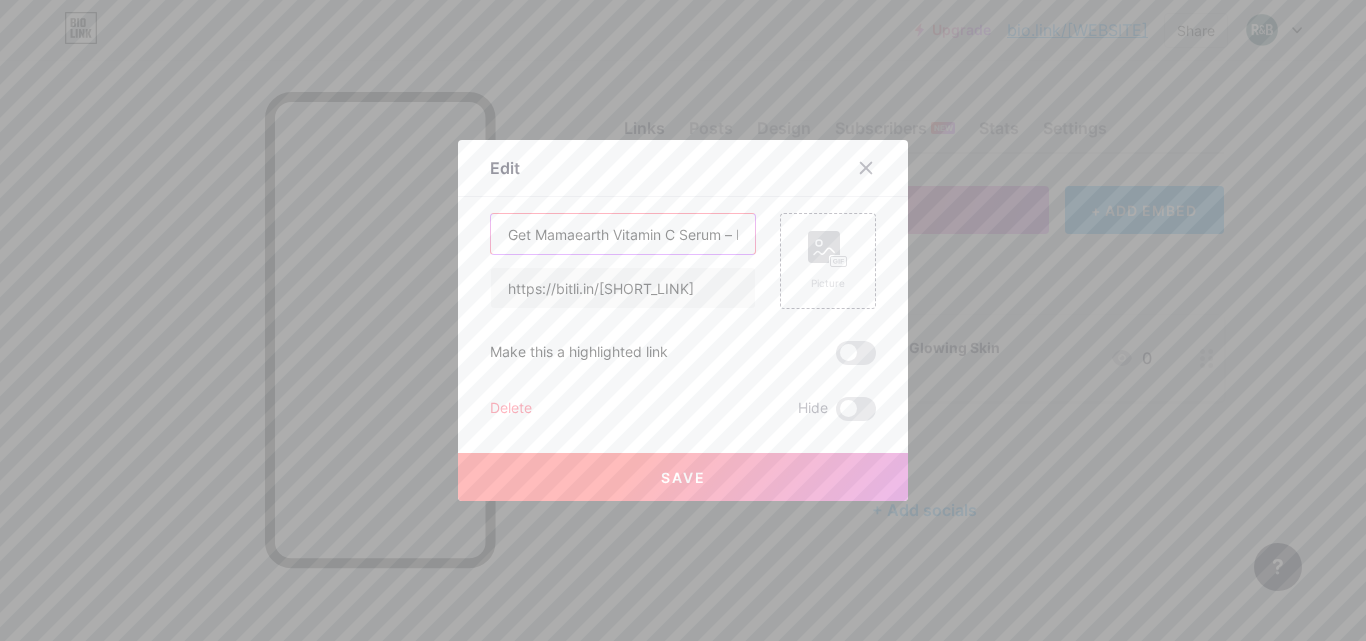 drag, startPoint x: 723, startPoint y: 236, endPoint x: 428, endPoint y: 234, distance: 295.00677 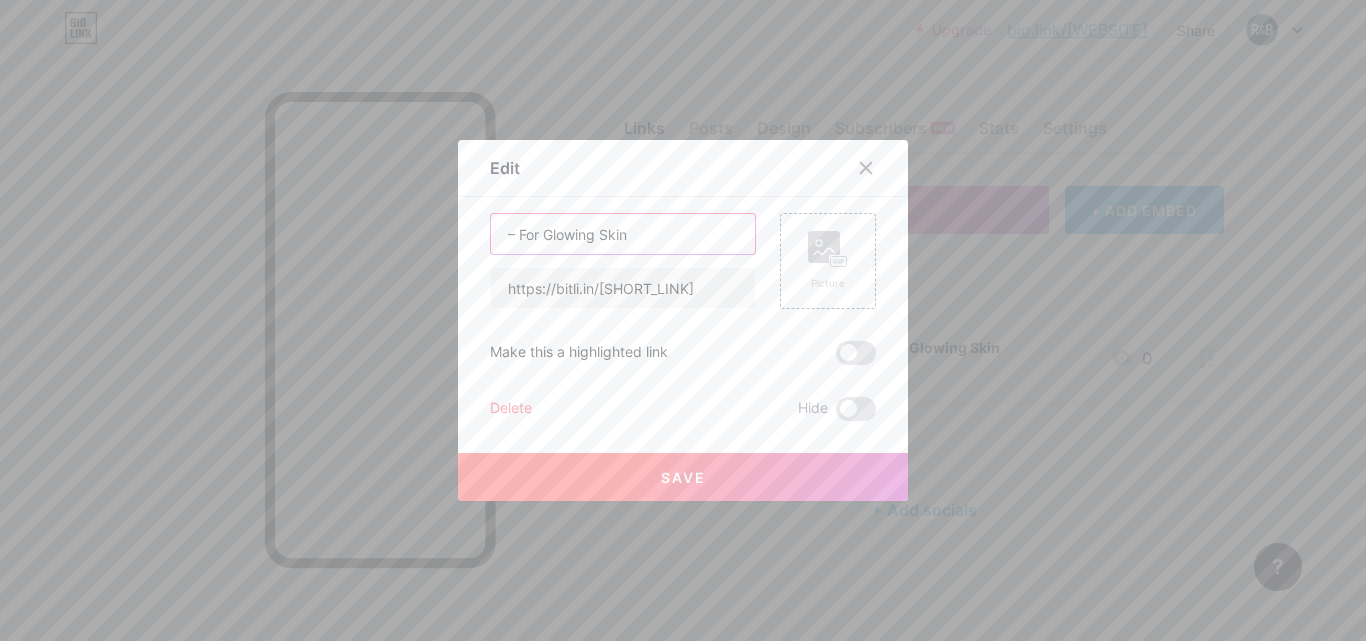 drag, startPoint x: 625, startPoint y: 239, endPoint x: 380, endPoint y: 250, distance: 245.24681 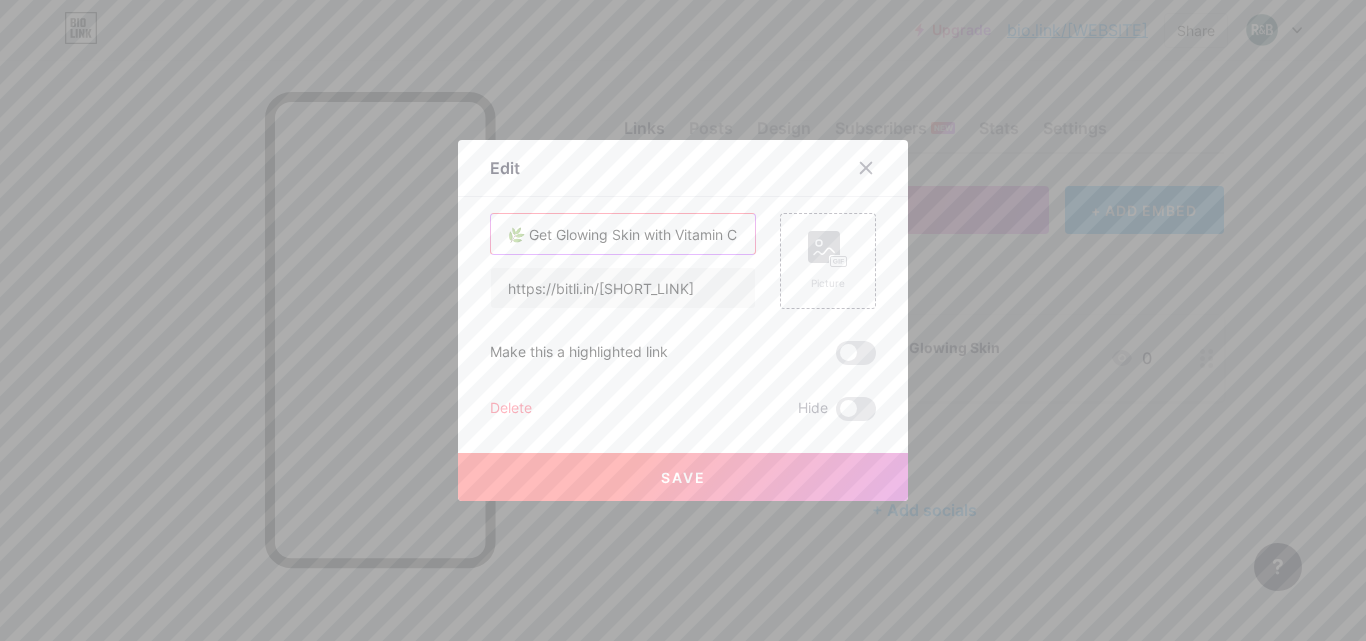 scroll, scrollTop: 0, scrollLeft: 88, axis: horizontal 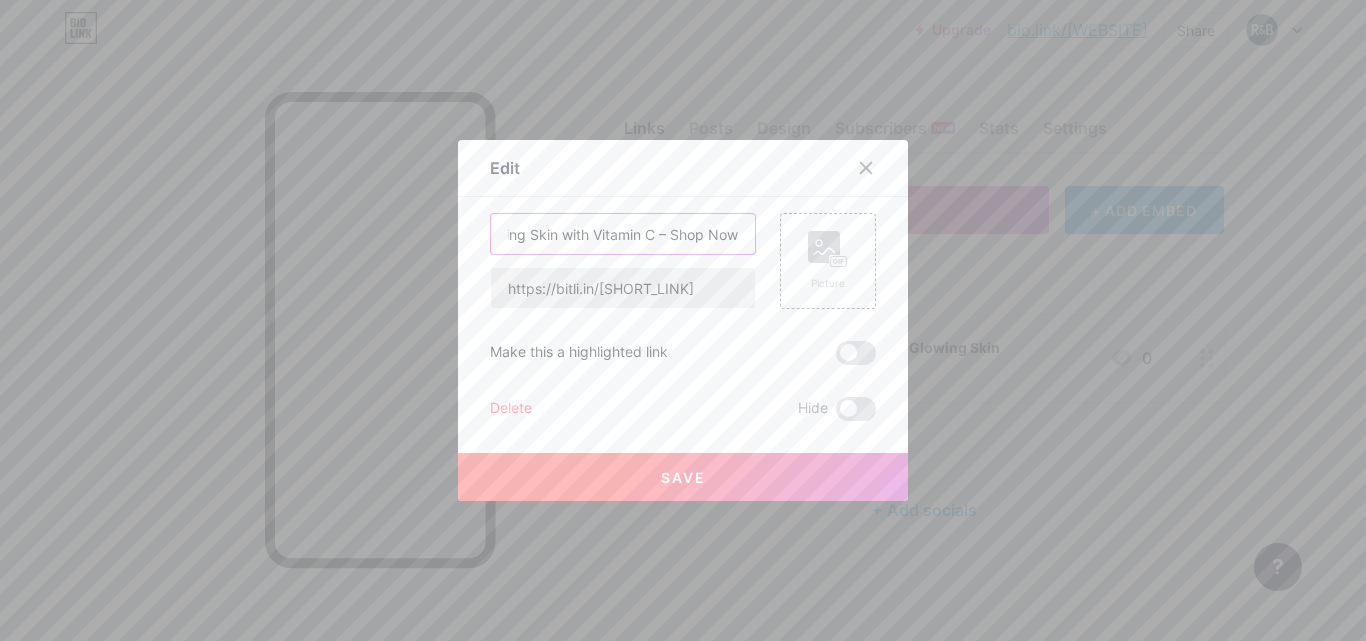 type on "🌿 Get Glowing Skin with Vitamin C – Shop Now" 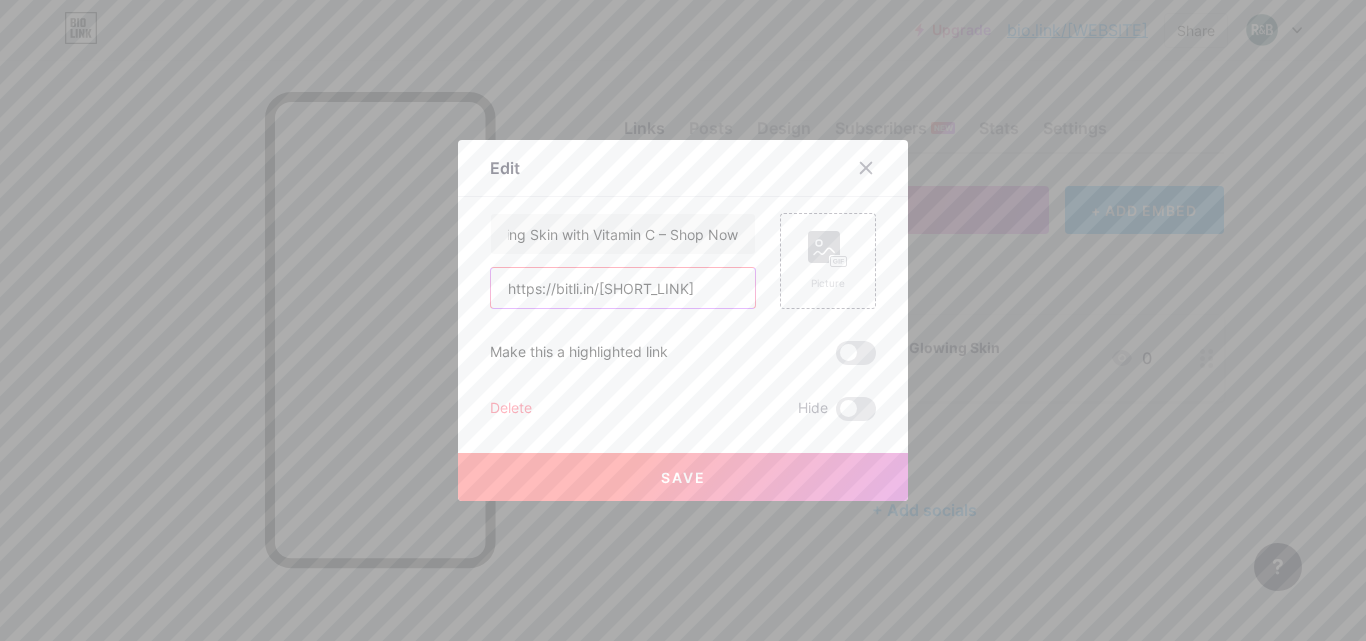 scroll, scrollTop: 0, scrollLeft: 0, axis: both 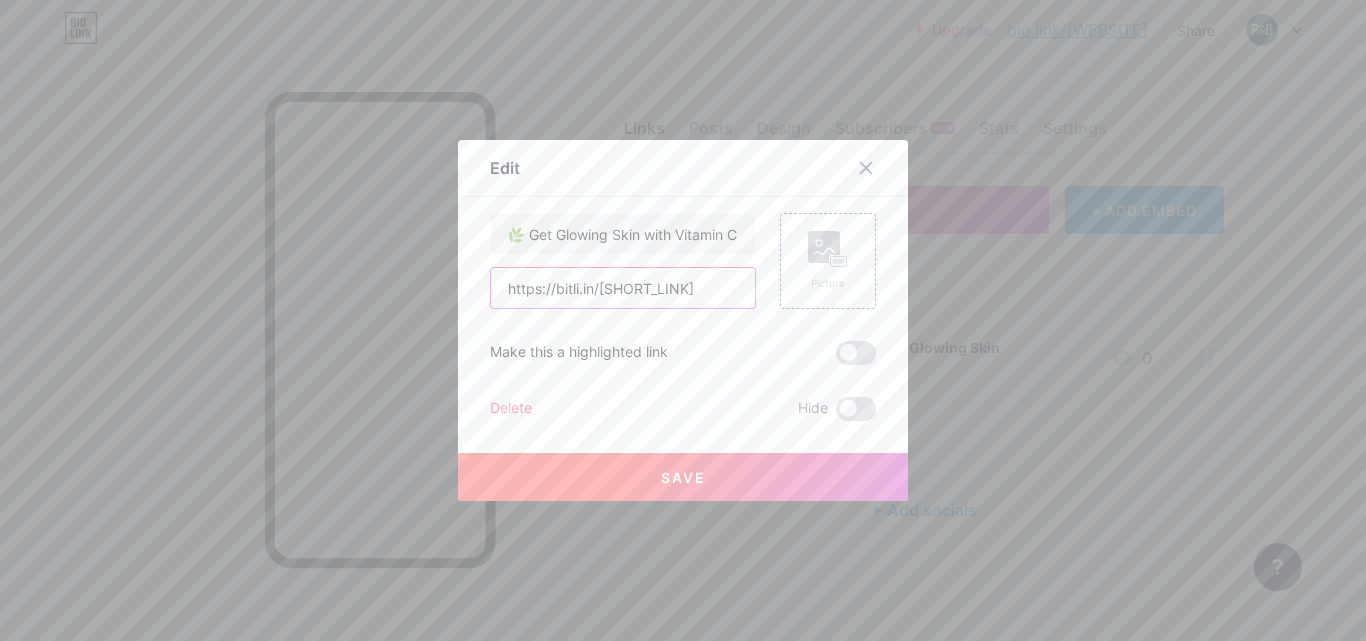 drag, startPoint x: 645, startPoint y: 287, endPoint x: 402, endPoint y: 295, distance: 243.13165 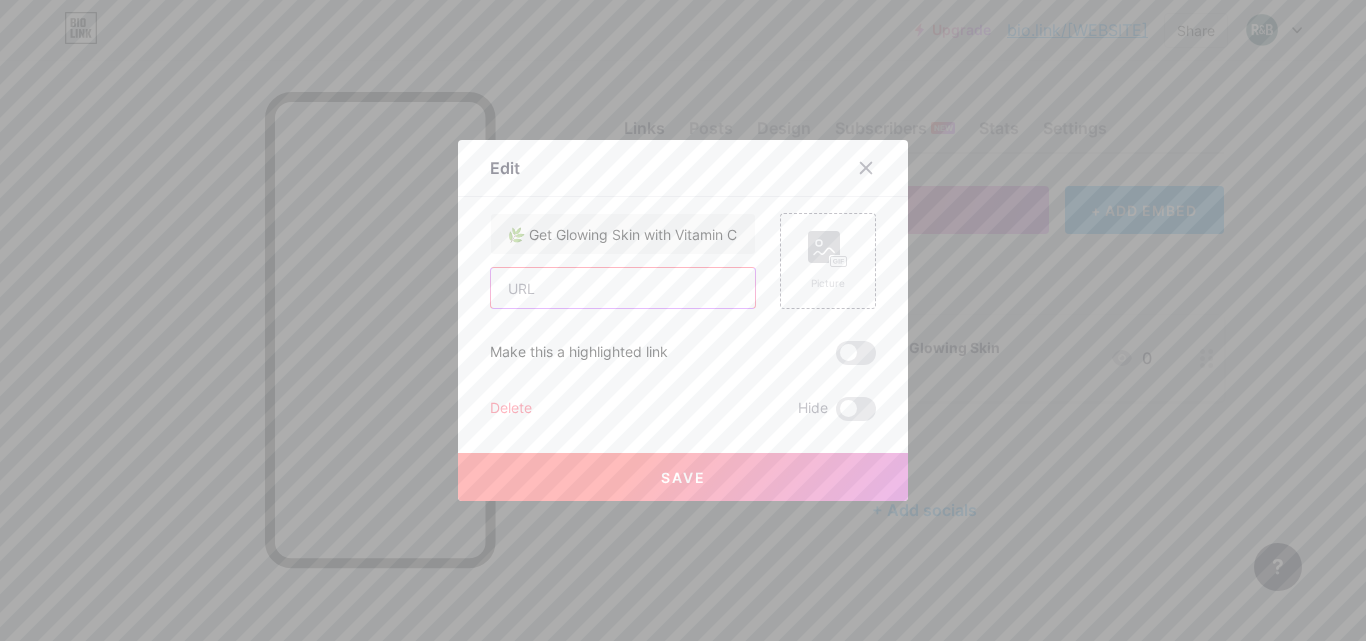 click at bounding box center [623, 288] 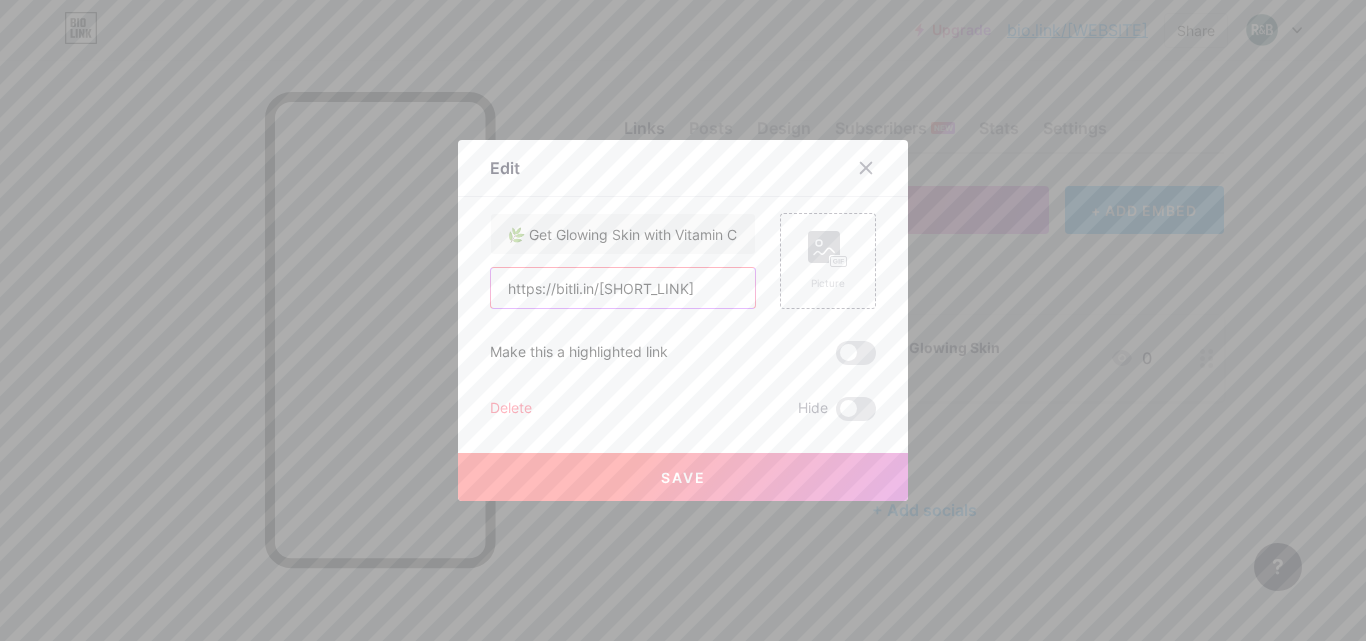 type on "https://bitli.in/[SHORT_LINK]" 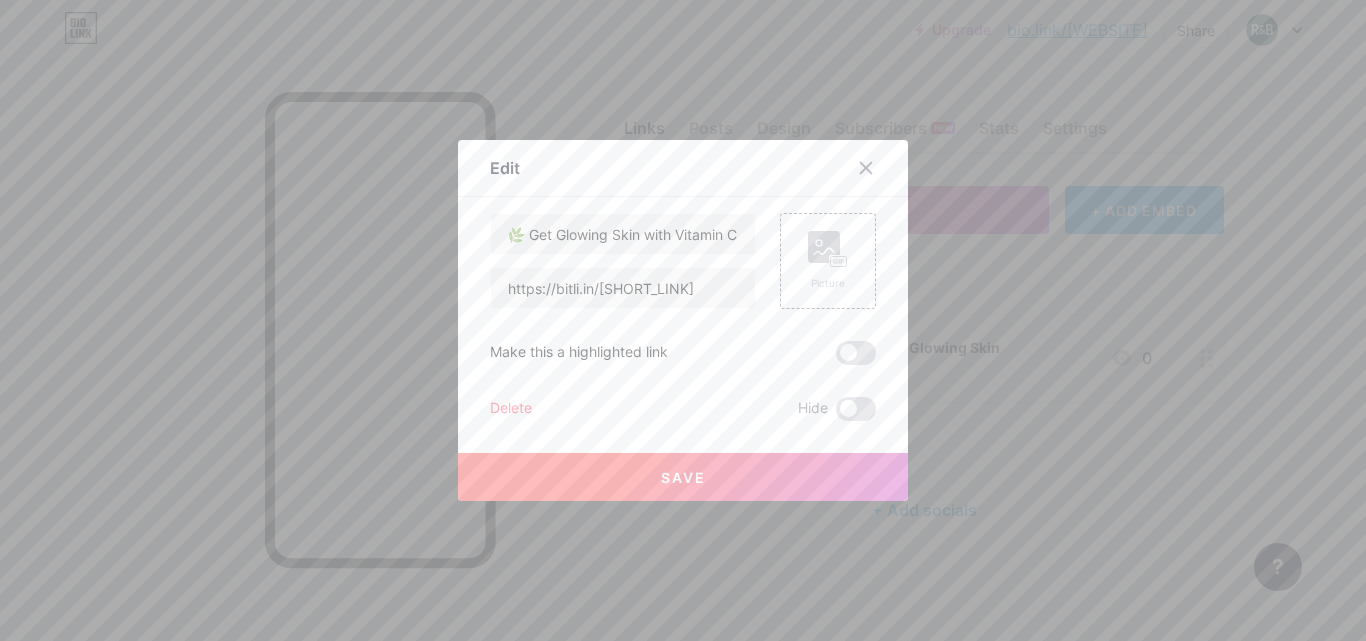 click on "Save" at bounding box center [683, 477] 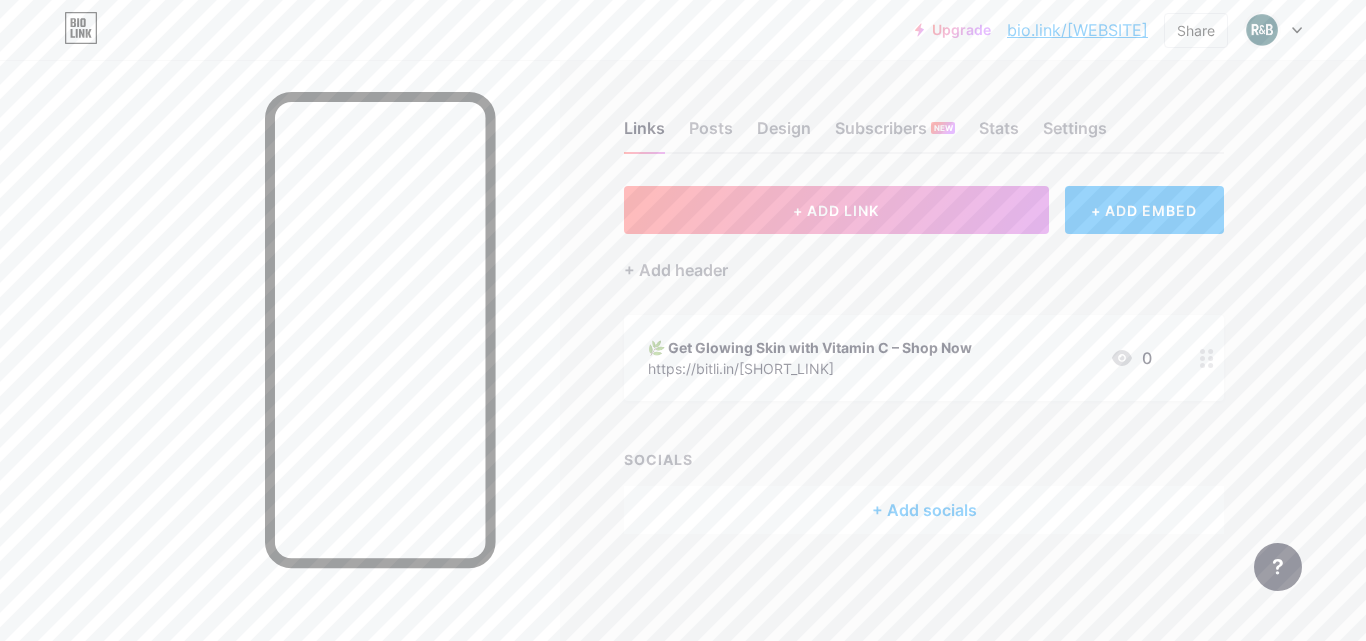 click on "https://bitli.in/[SHORT_LINK]" at bounding box center (810, 368) 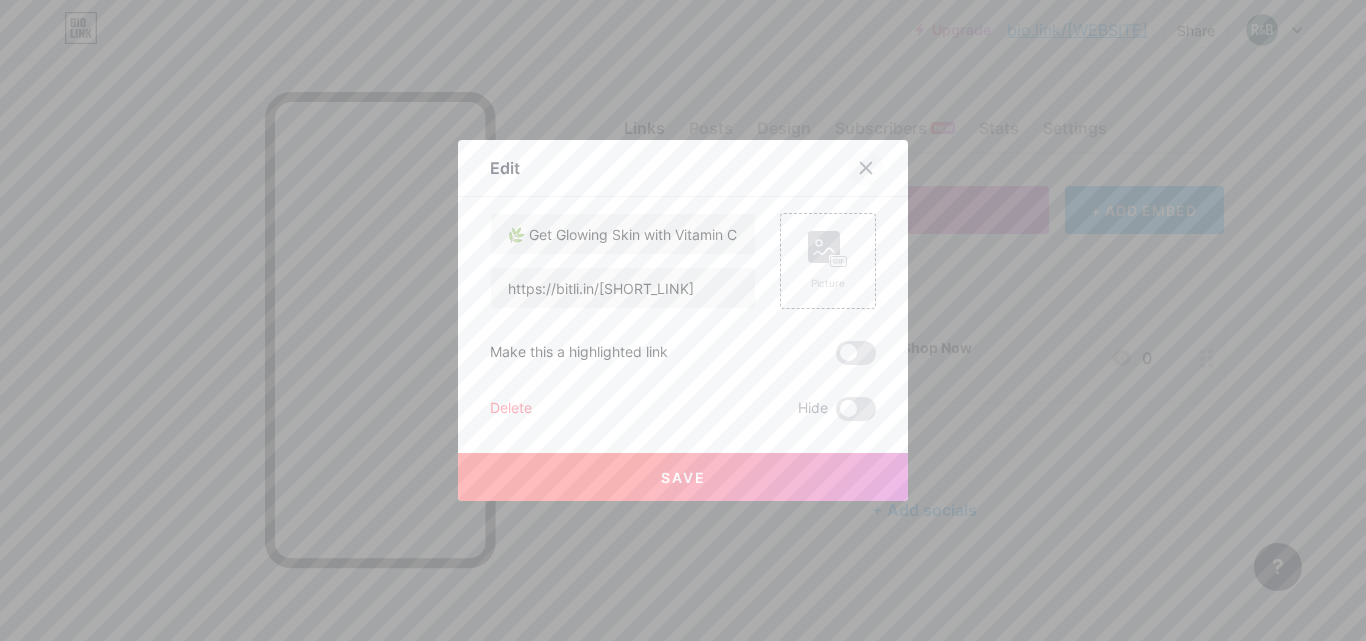 click at bounding box center [866, 168] 